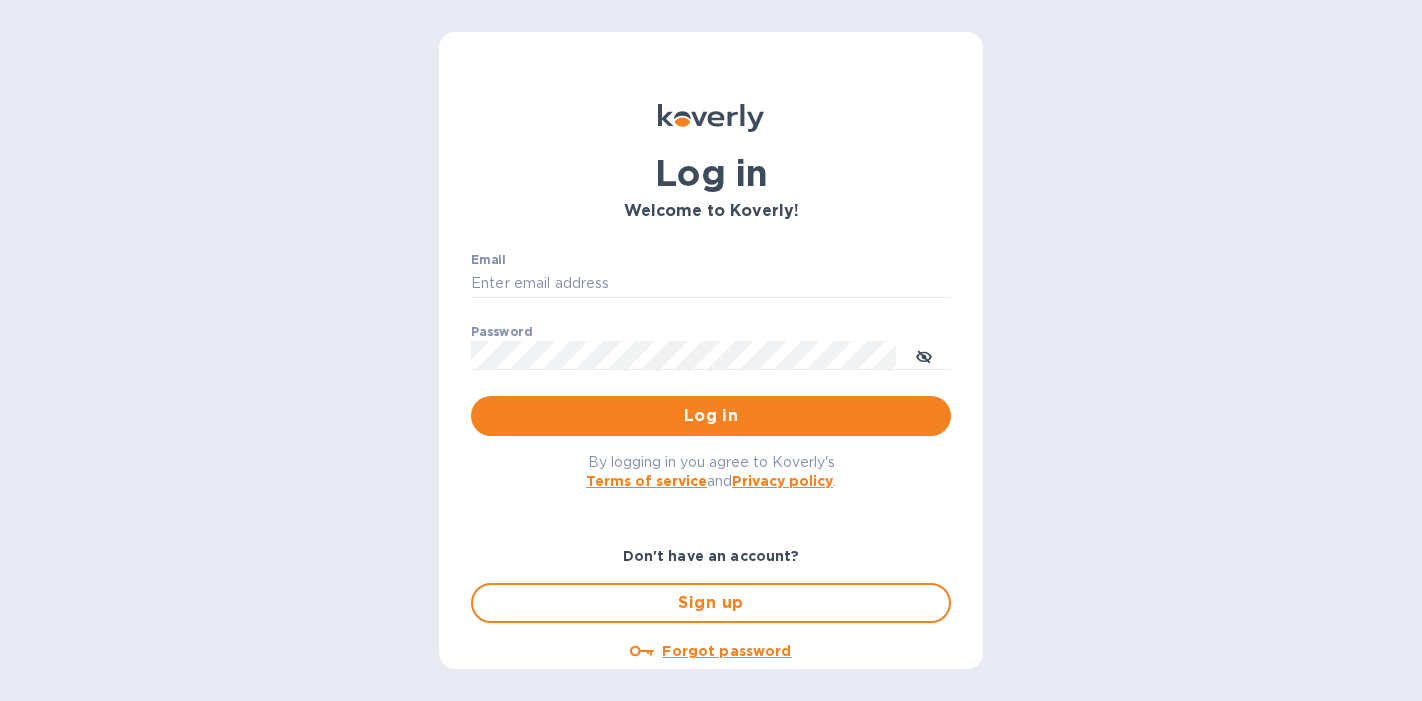 scroll, scrollTop: 0, scrollLeft: 0, axis: both 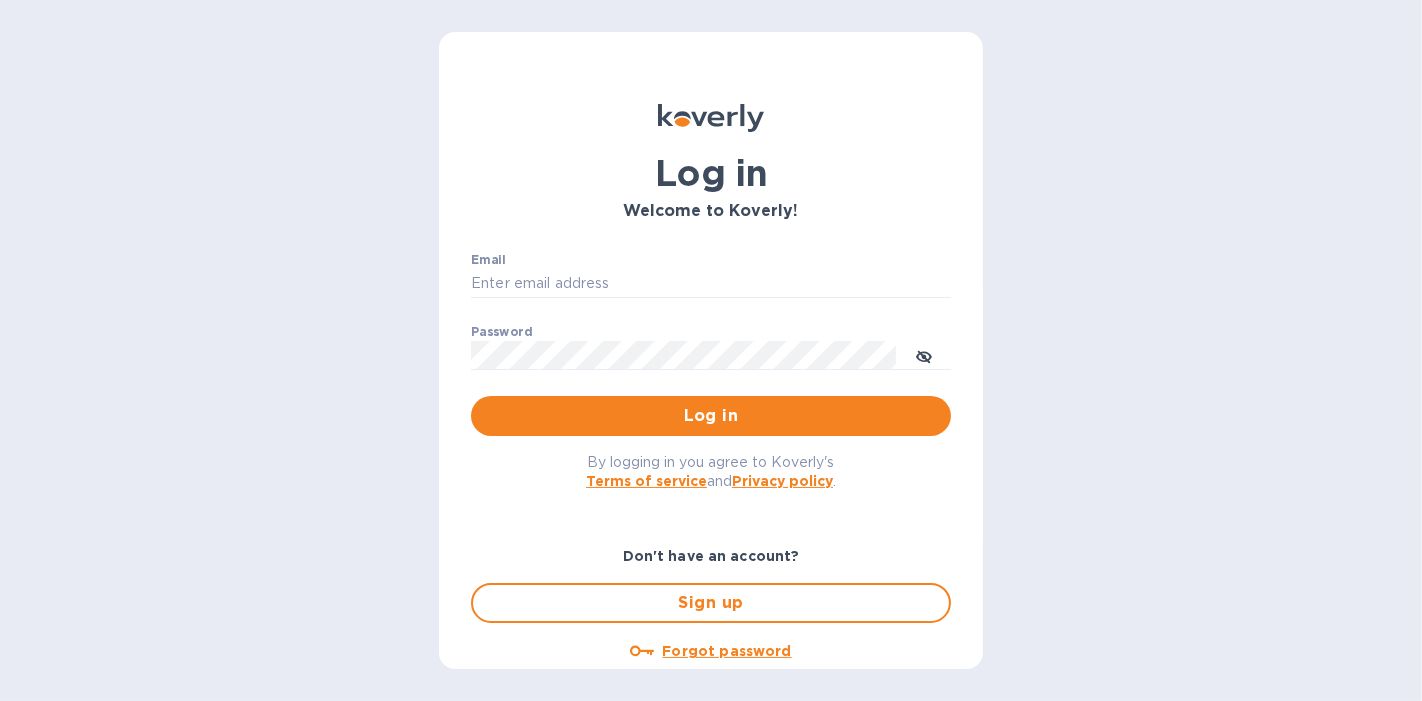 click on "​" at bounding box center (711, 312) 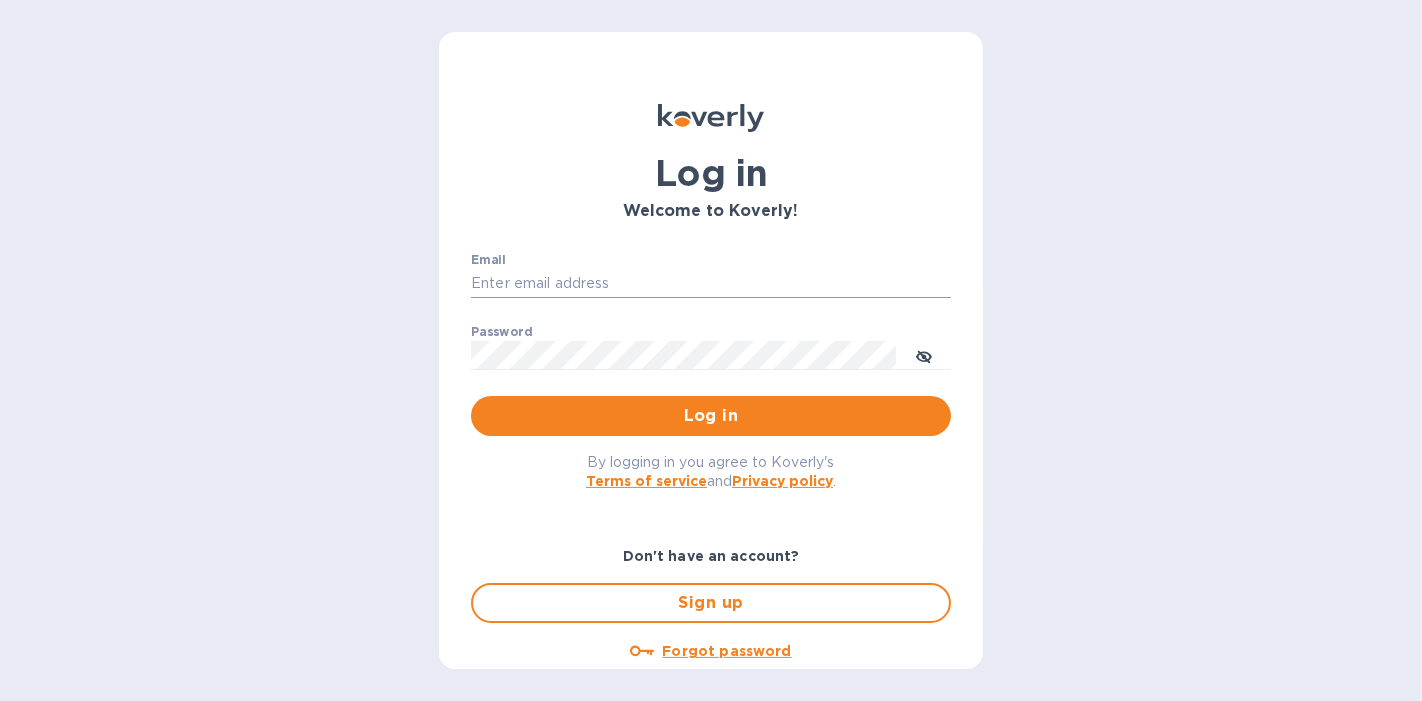 click on "Email" at bounding box center [711, 284] 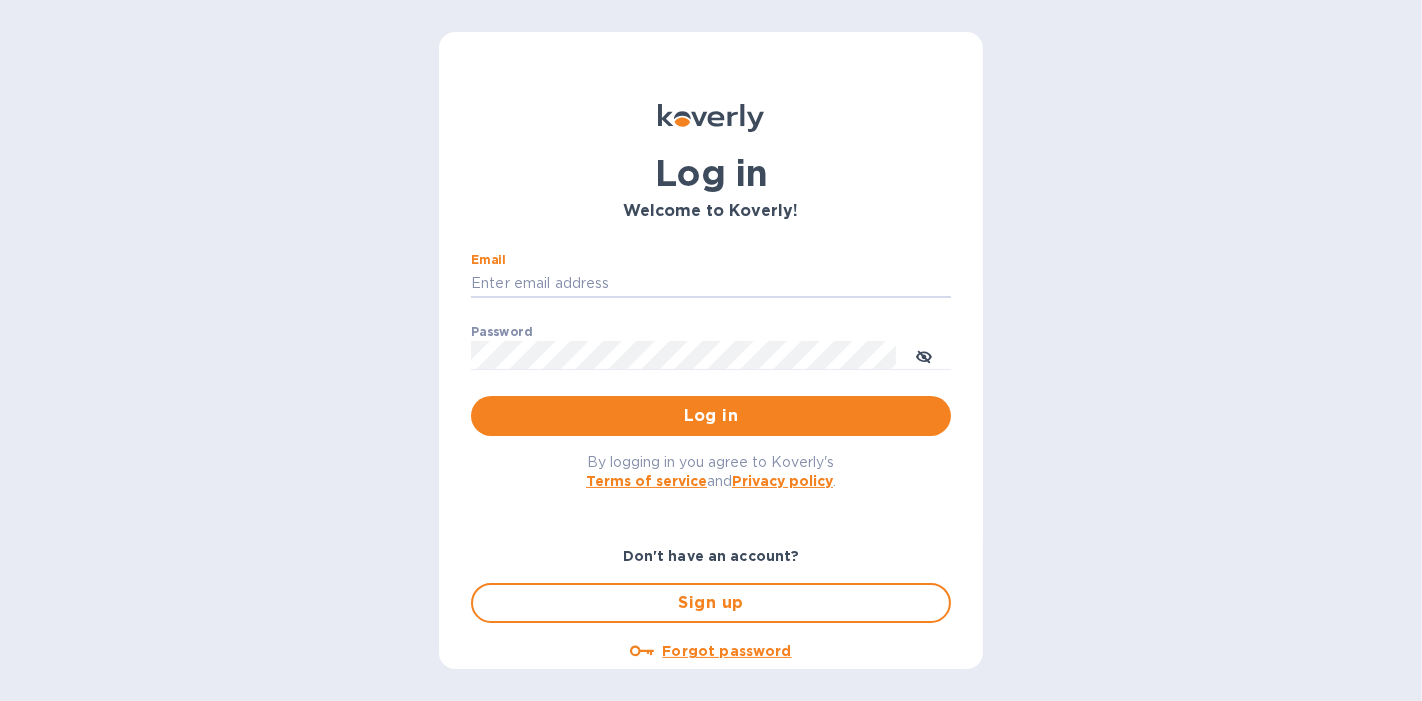 type on "[EMAIL]" 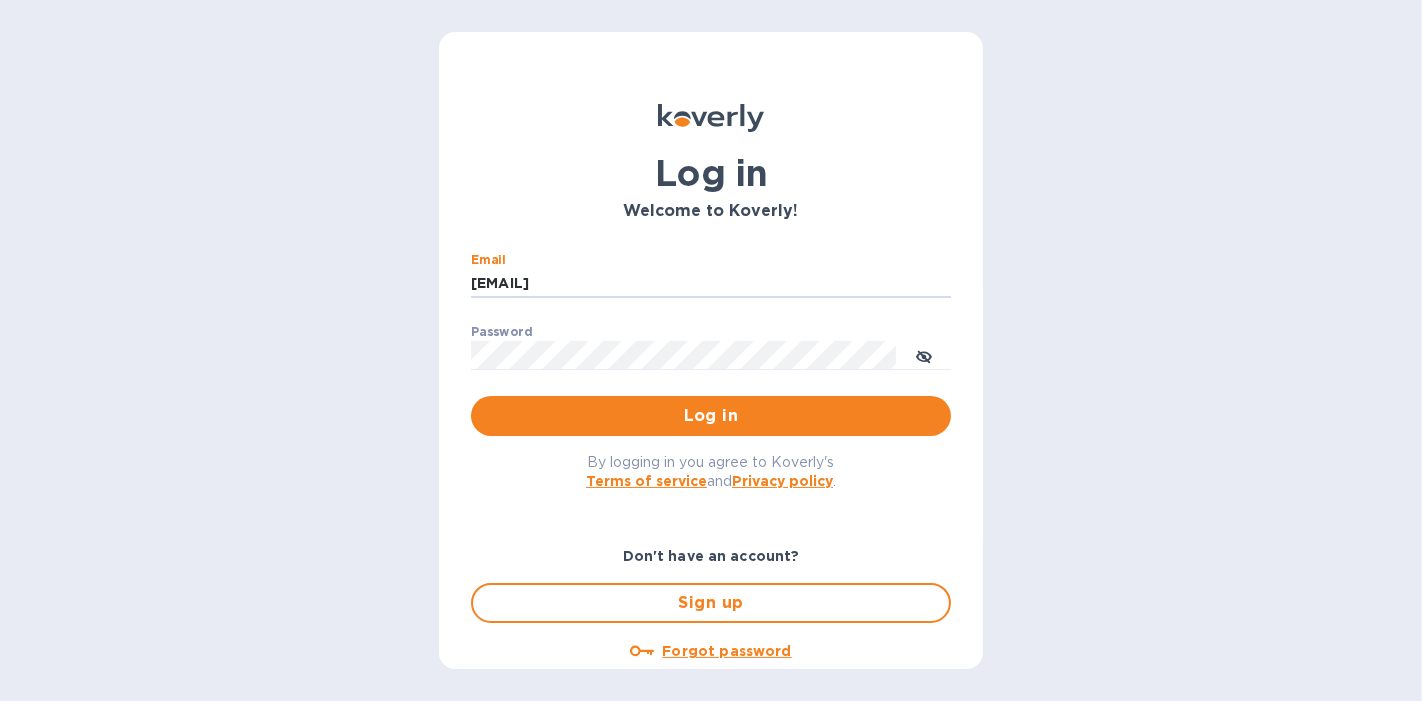 click on "Log in" at bounding box center (711, 416) 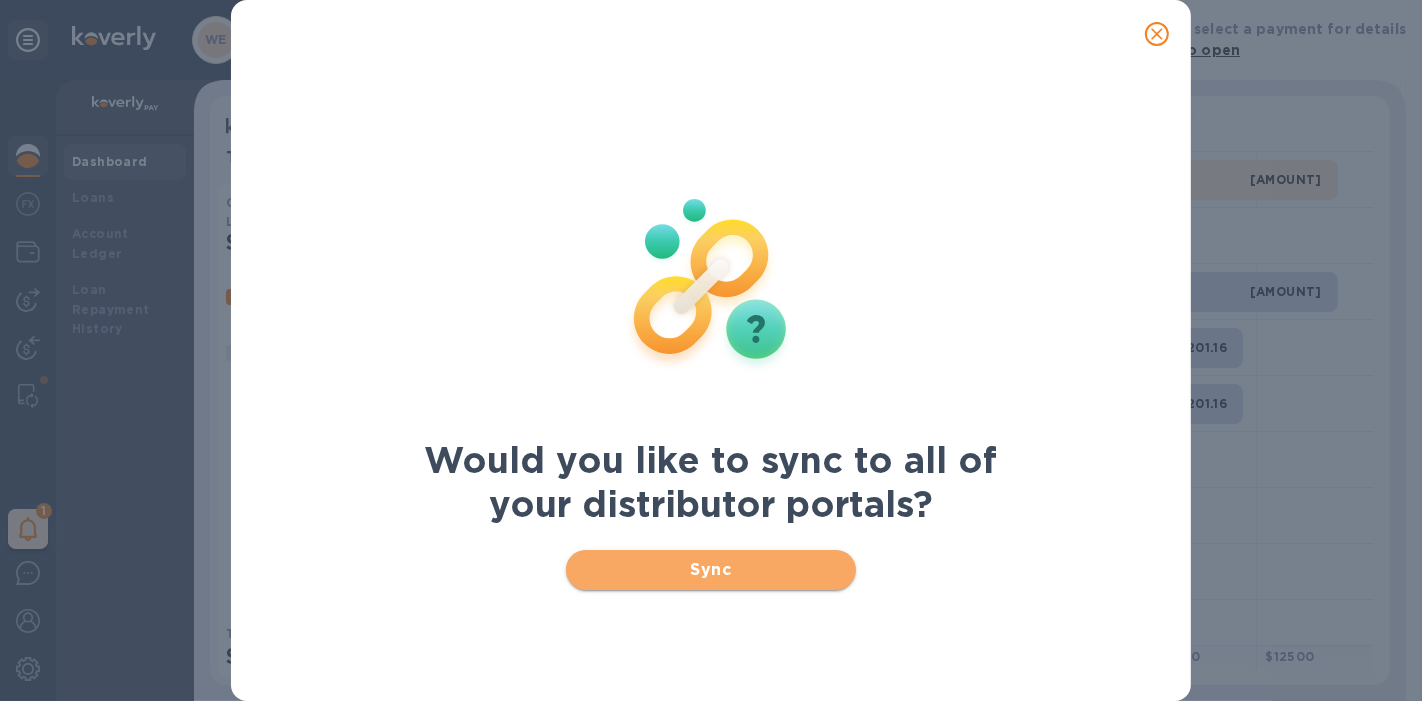 click on "Sync" at bounding box center [711, 570] 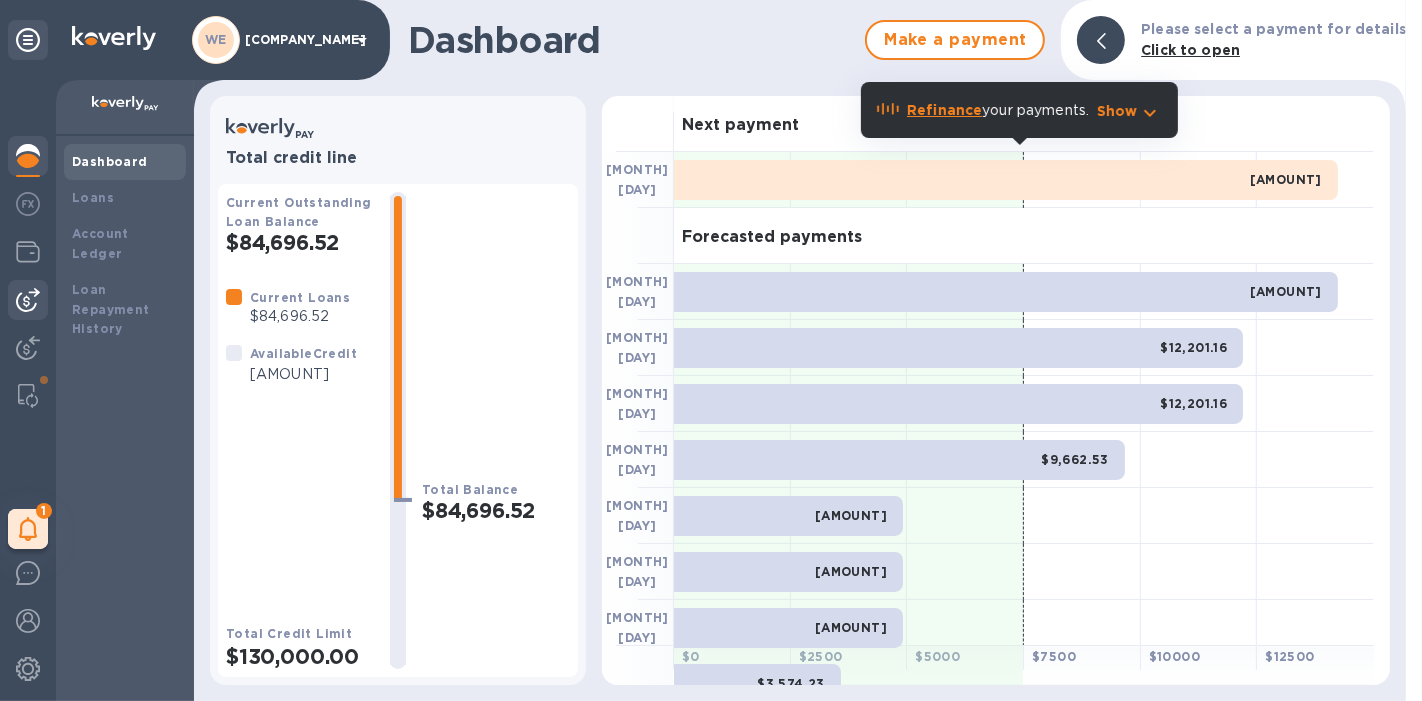 click at bounding box center [28, 300] 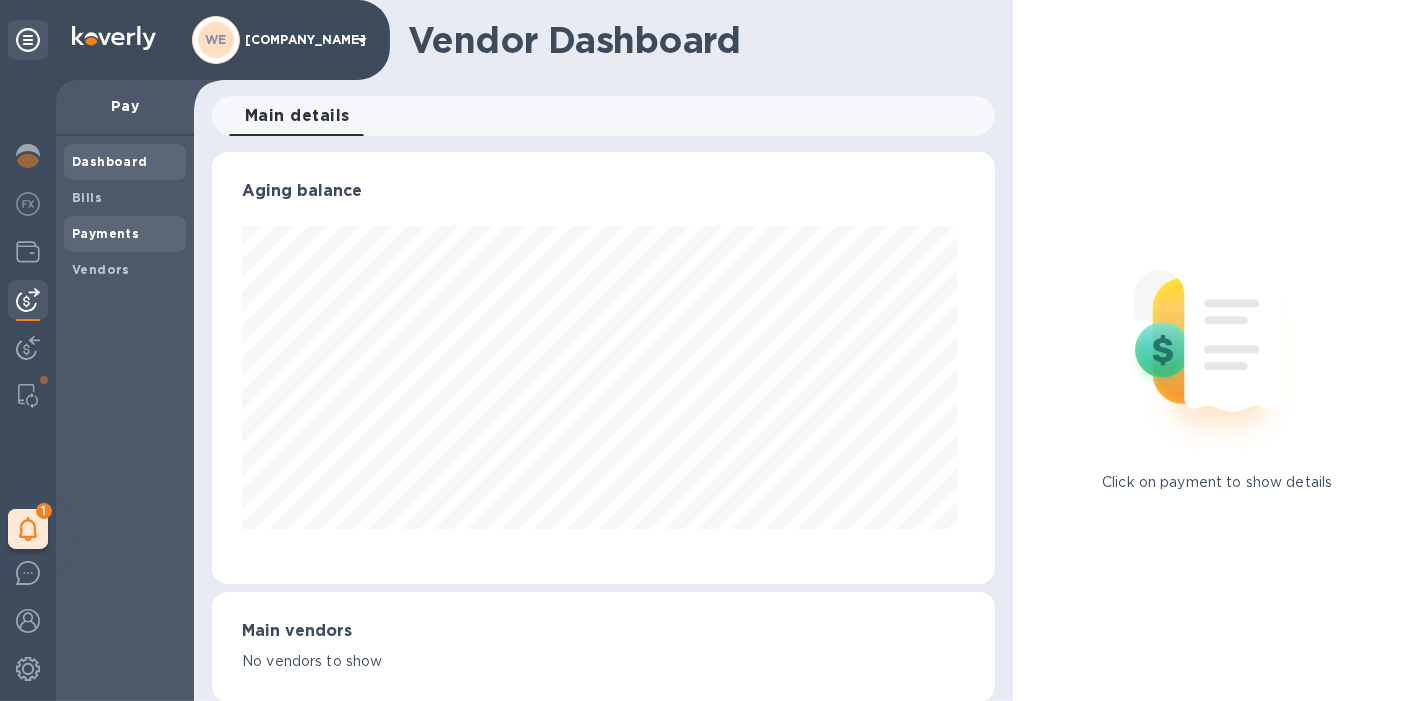 scroll, scrollTop: 999568, scrollLeft: 999224, axis: both 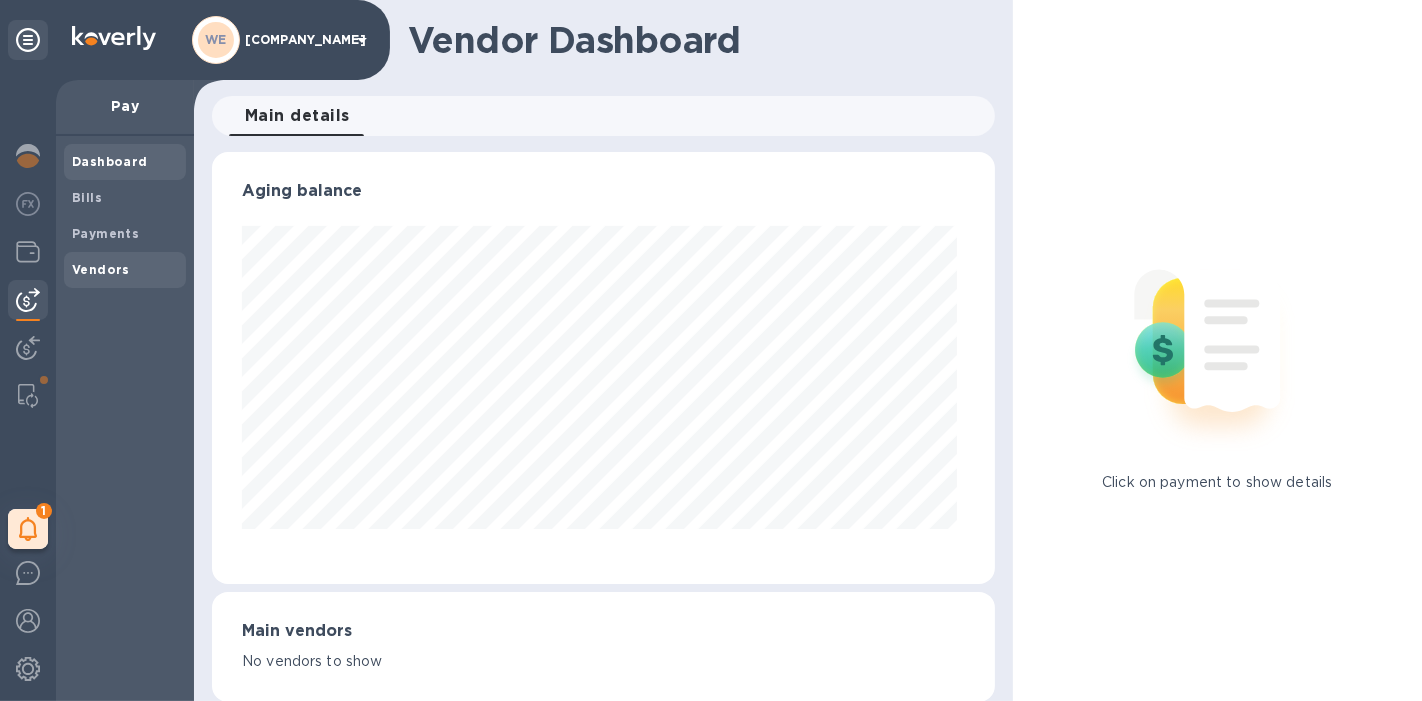 click on "Vendors" at bounding box center (101, 269) 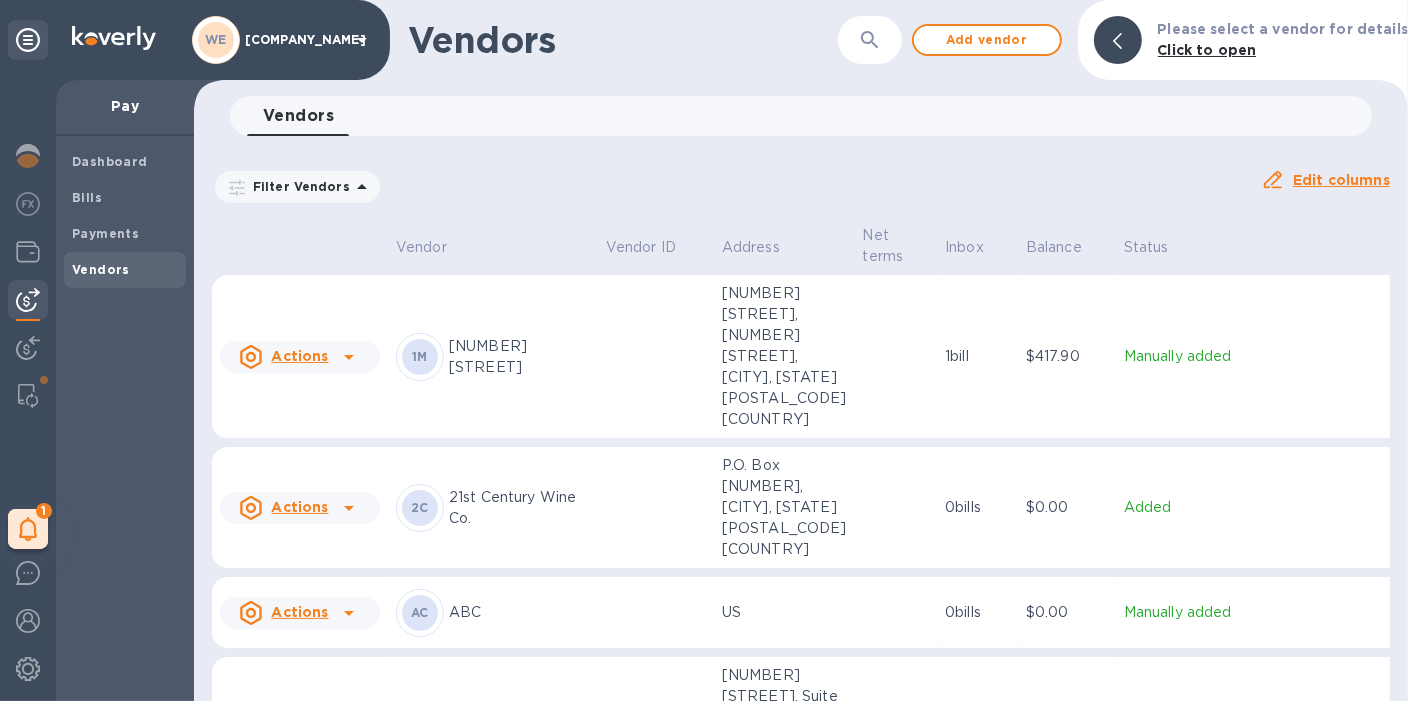 click on "​" at bounding box center (870, 40) 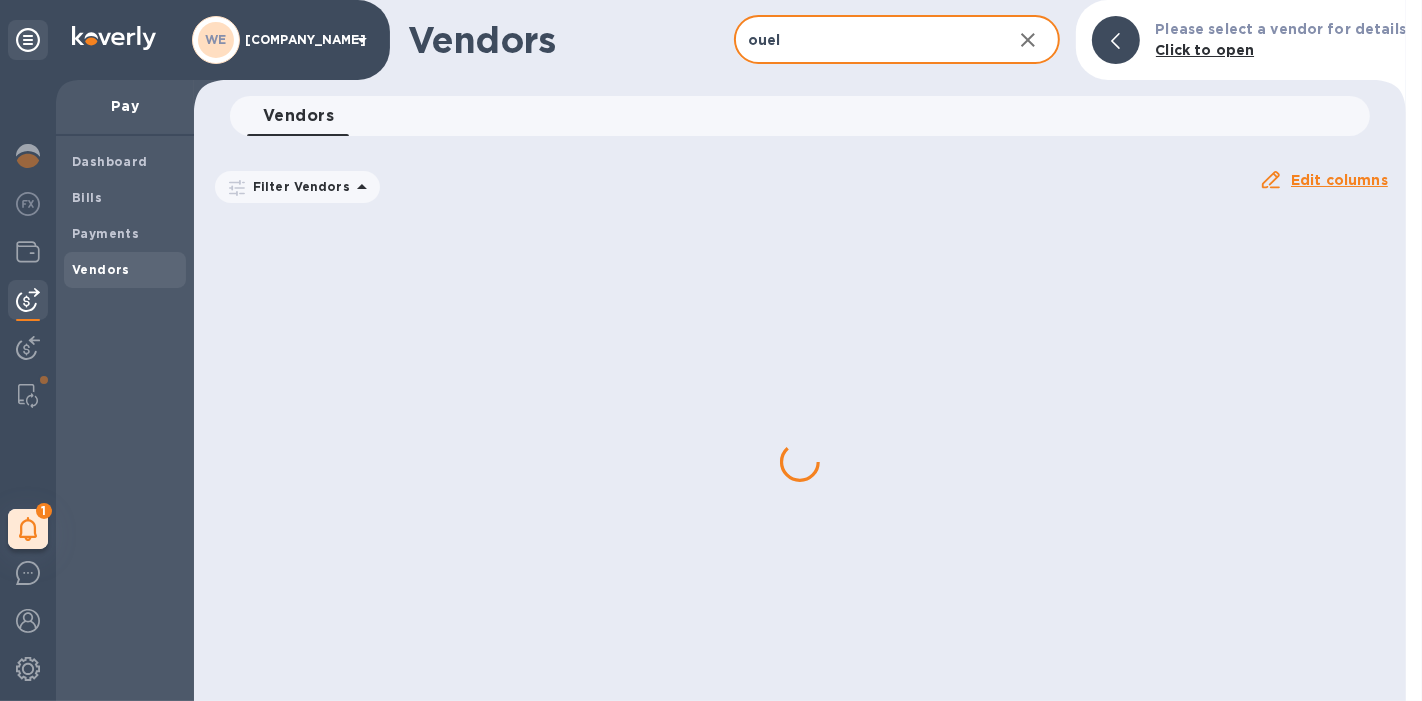type on "ouel" 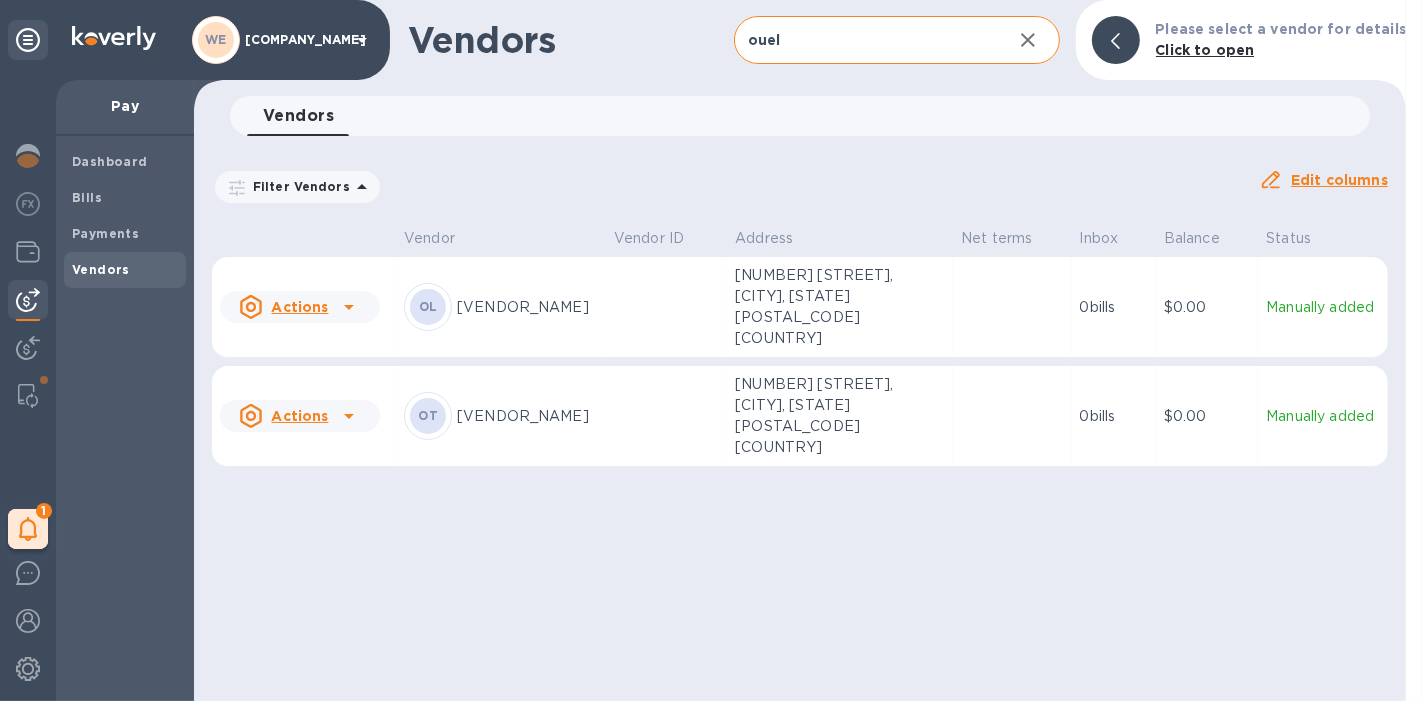 click on "[VENDOR_NAME]" at bounding box center [527, 307] 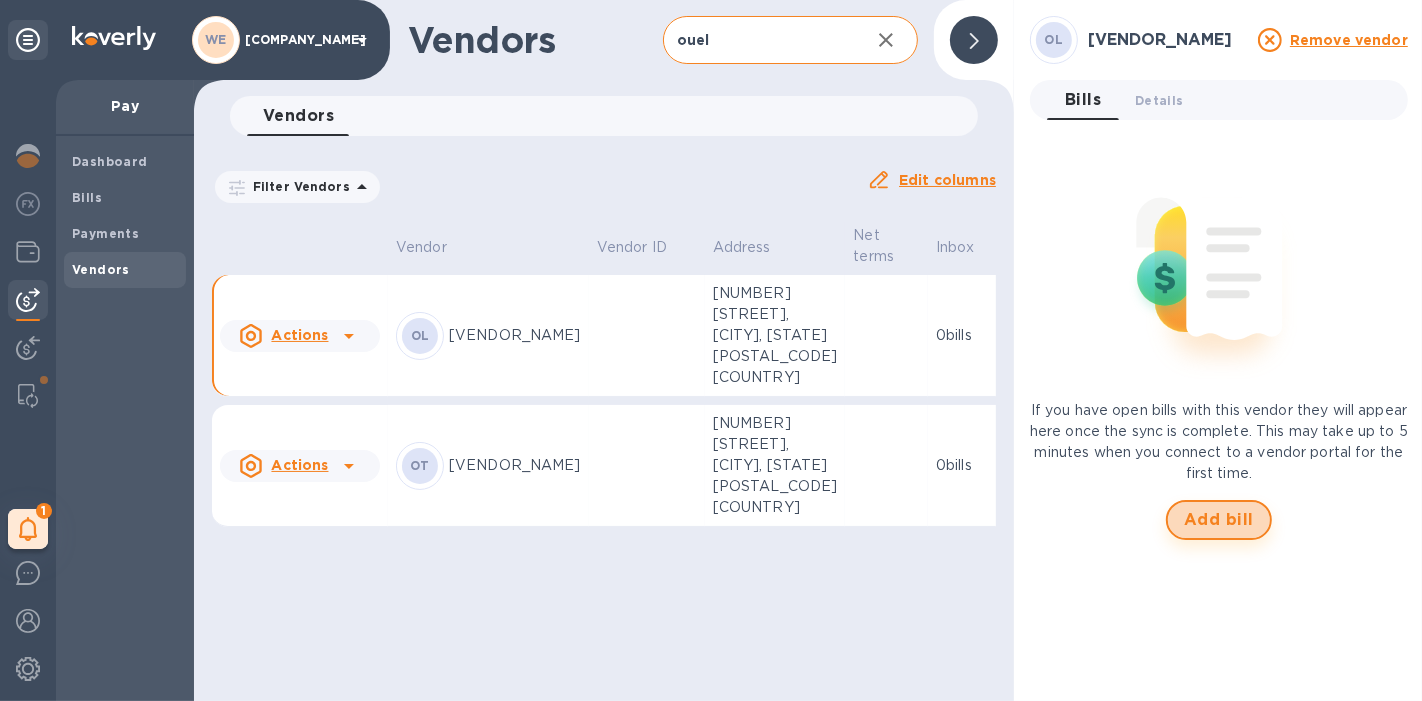 click on "Add bill" at bounding box center [1219, 520] 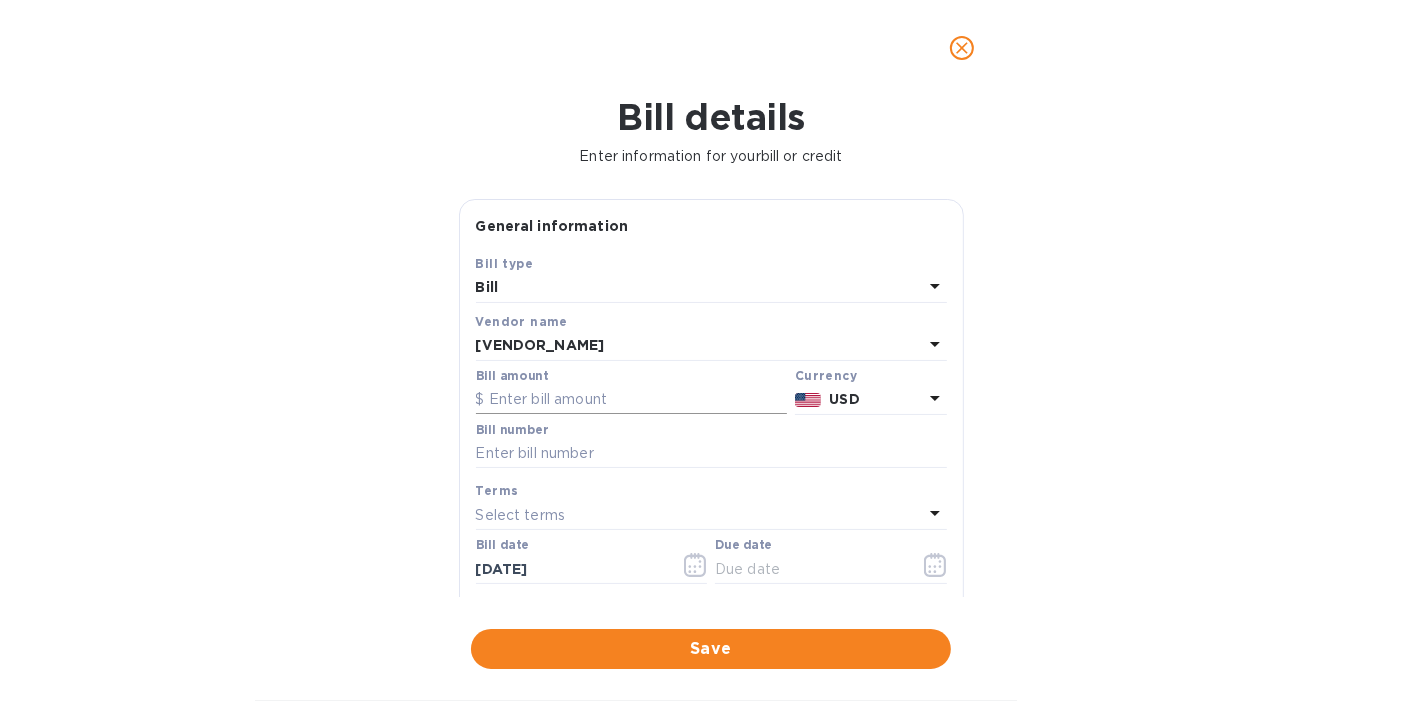 click at bounding box center (631, 400) 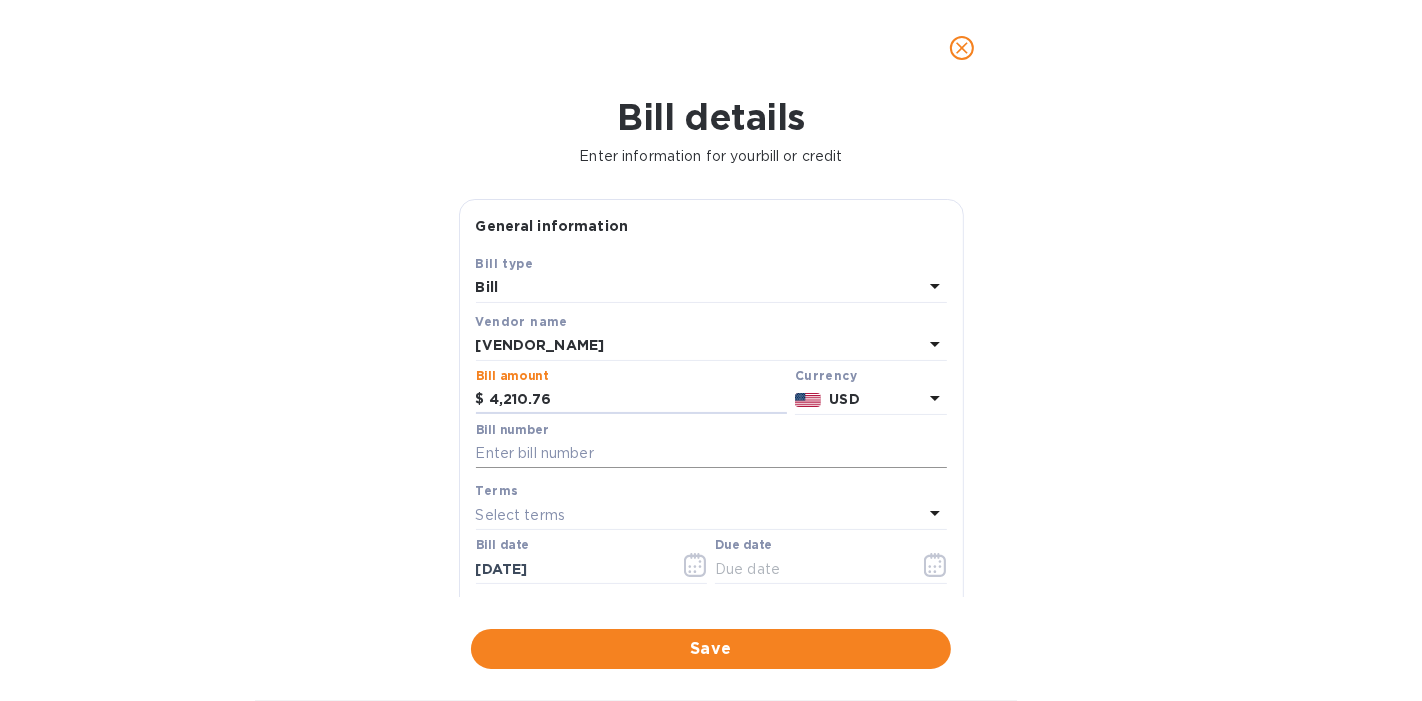 type on "4,210.76" 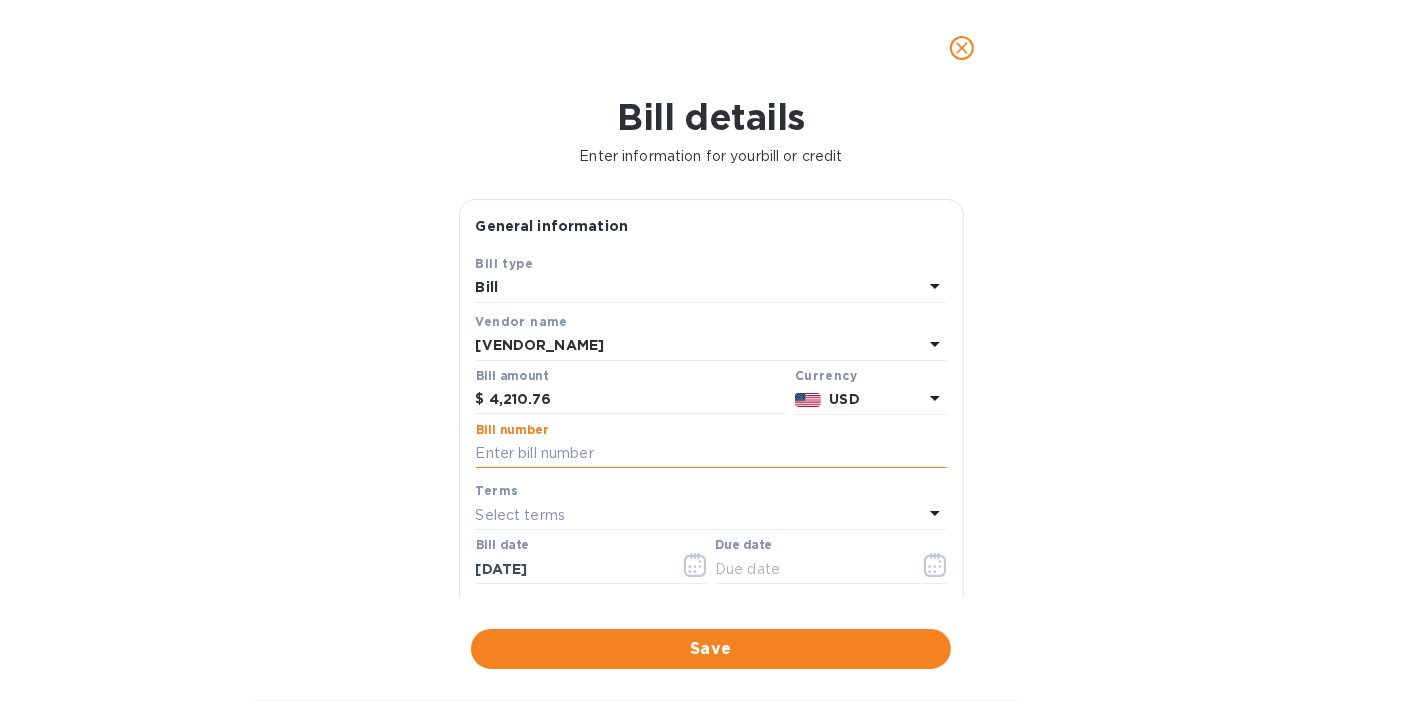 click at bounding box center (711, 454) 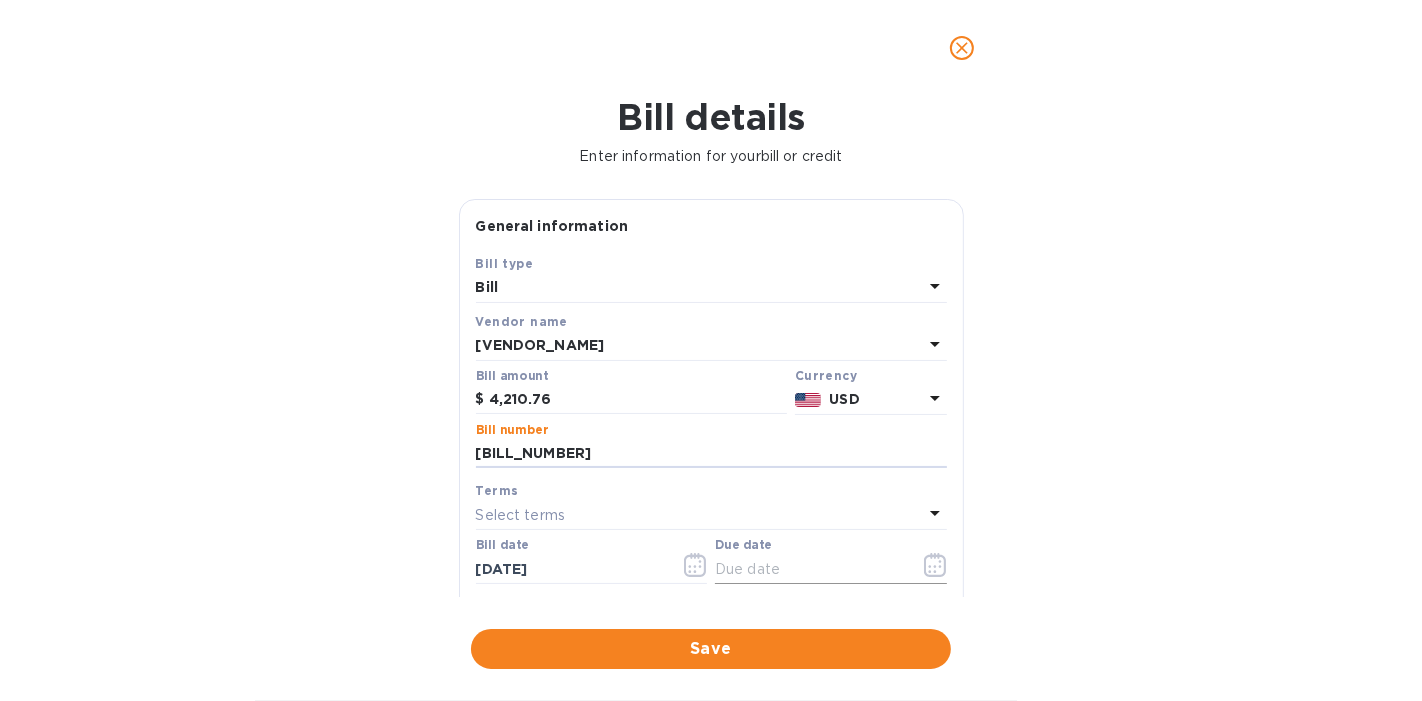 type on "[BILL_NUMBER]" 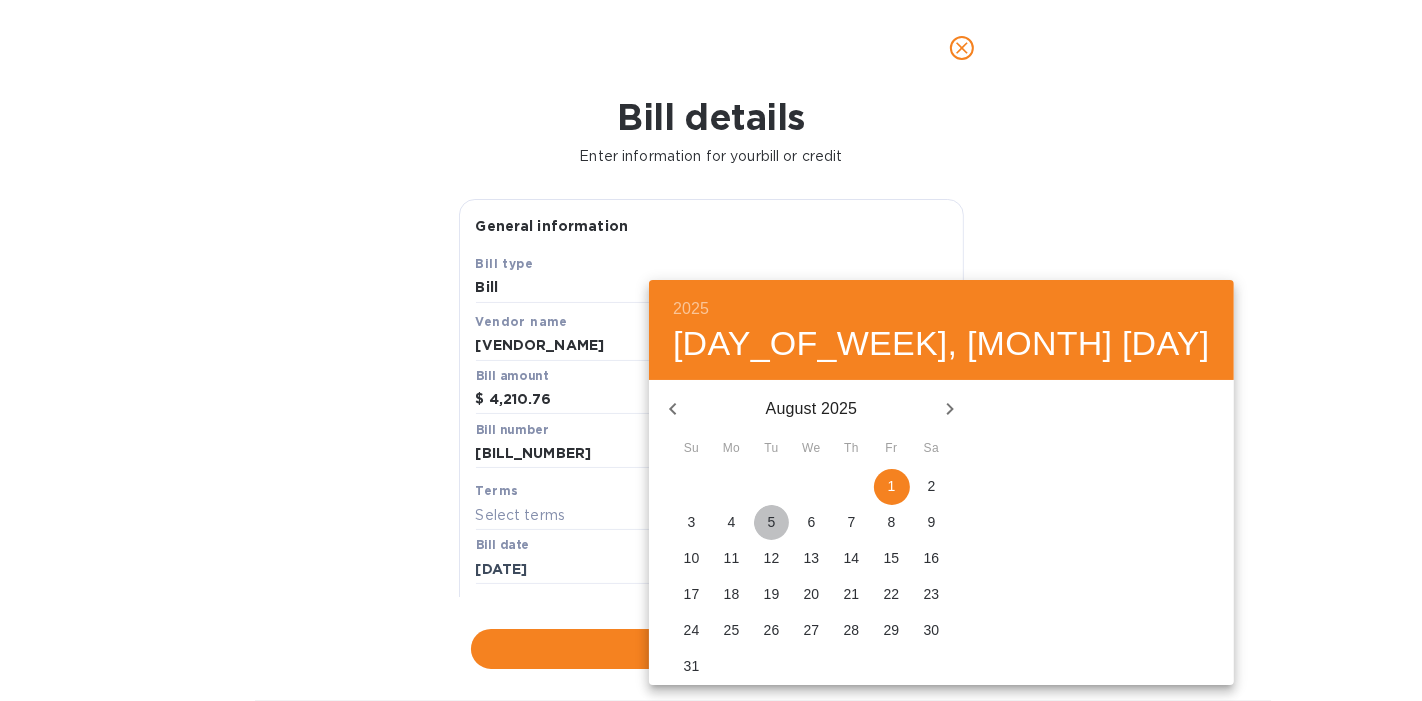 click on "5" at bounding box center (772, 522) 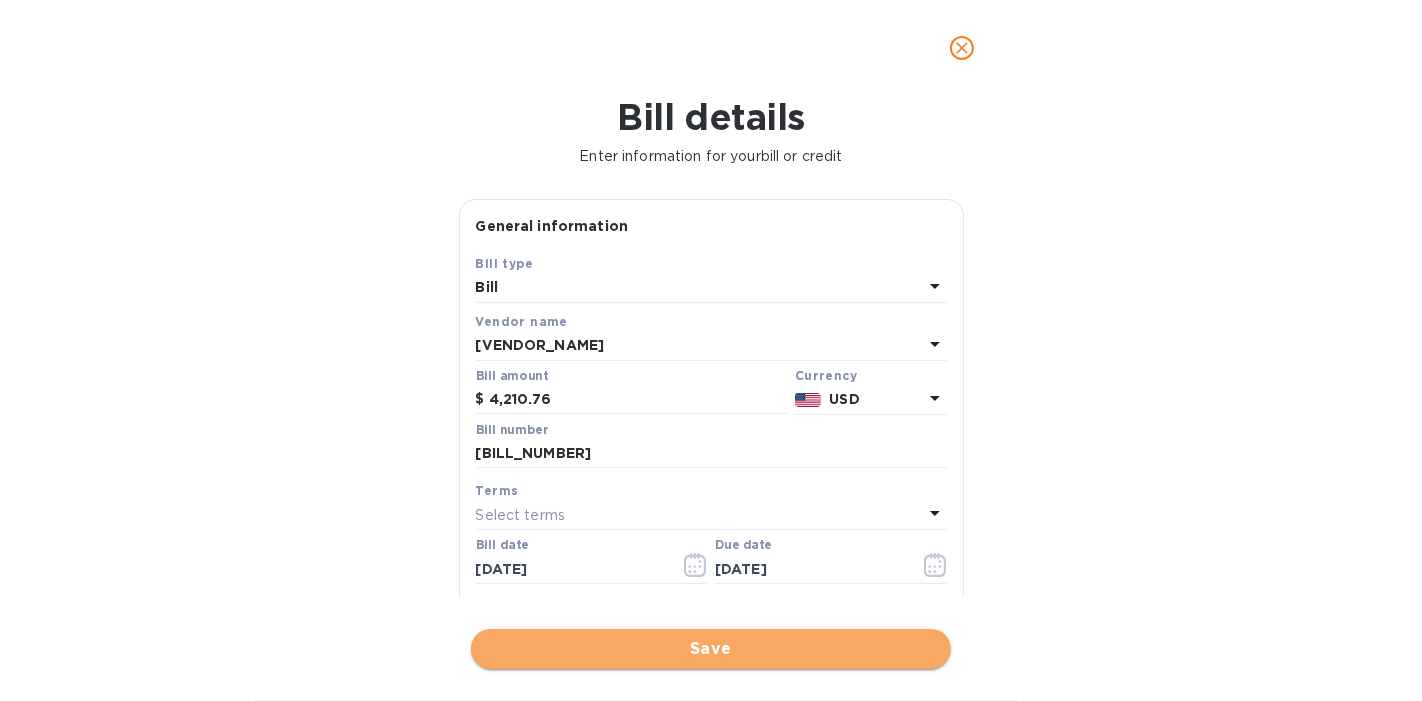 click on "Save" at bounding box center (711, 649) 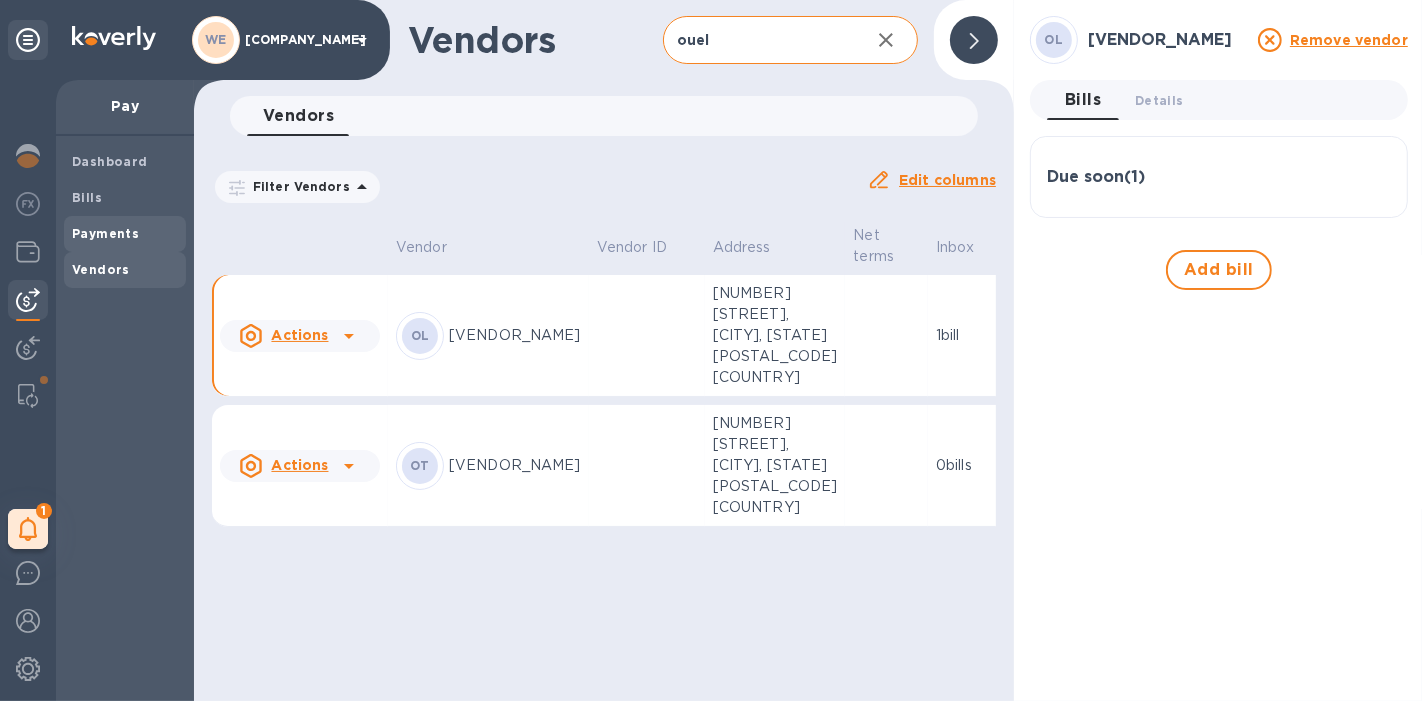 click on "Payments" at bounding box center [105, 233] 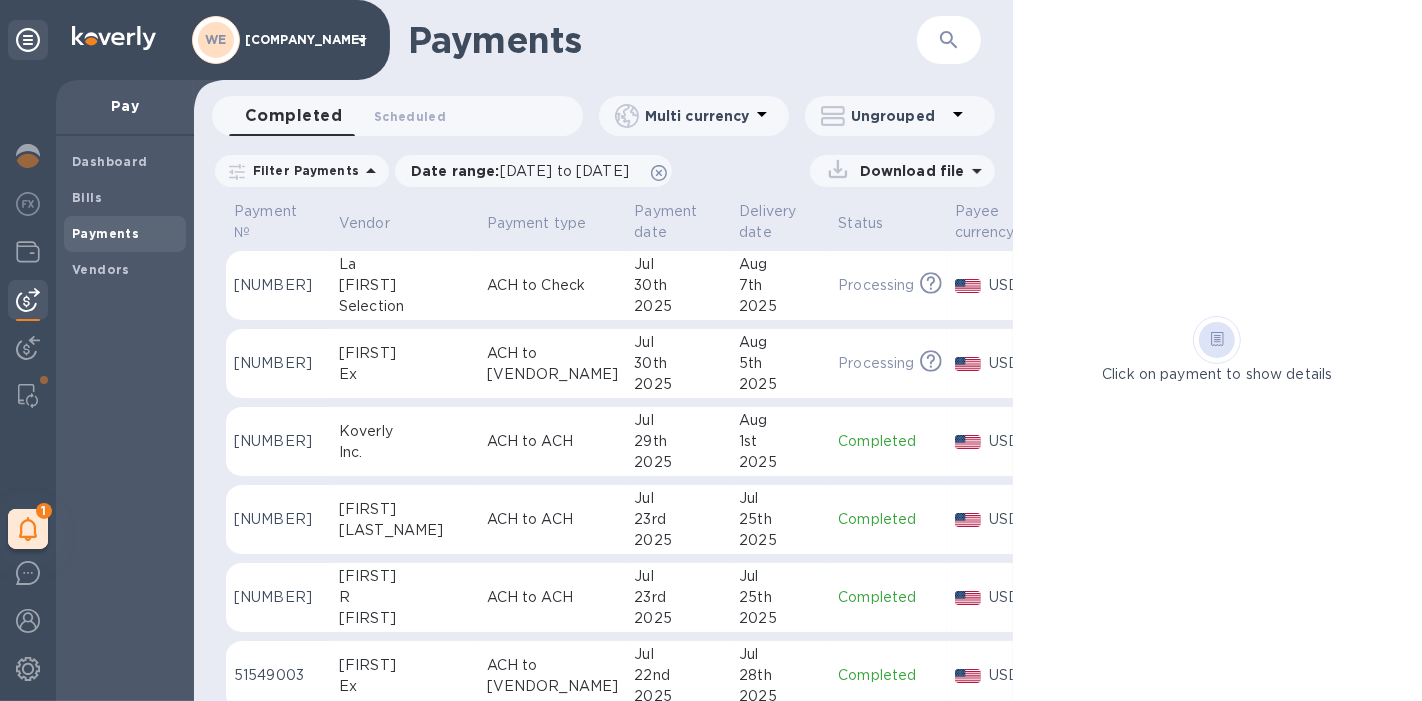 click at bounding box center (949, 40) 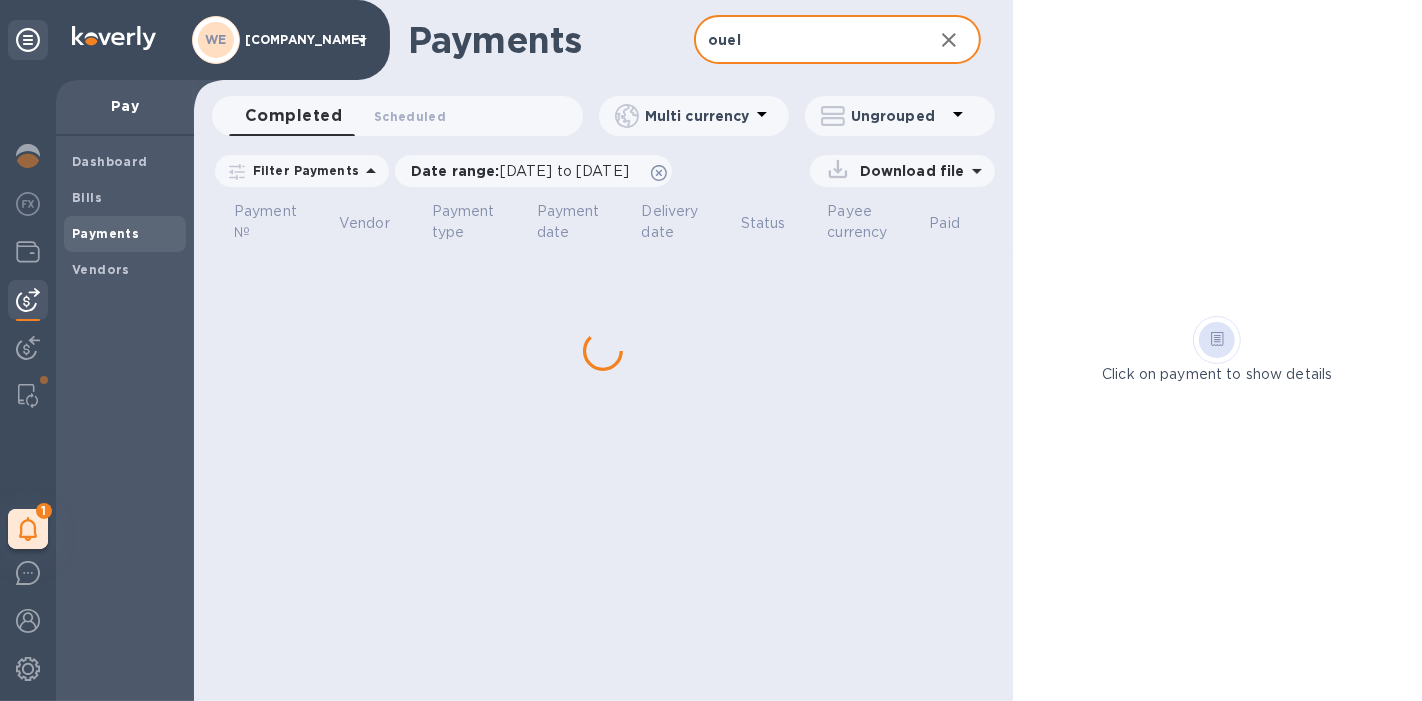 type on "ouel" 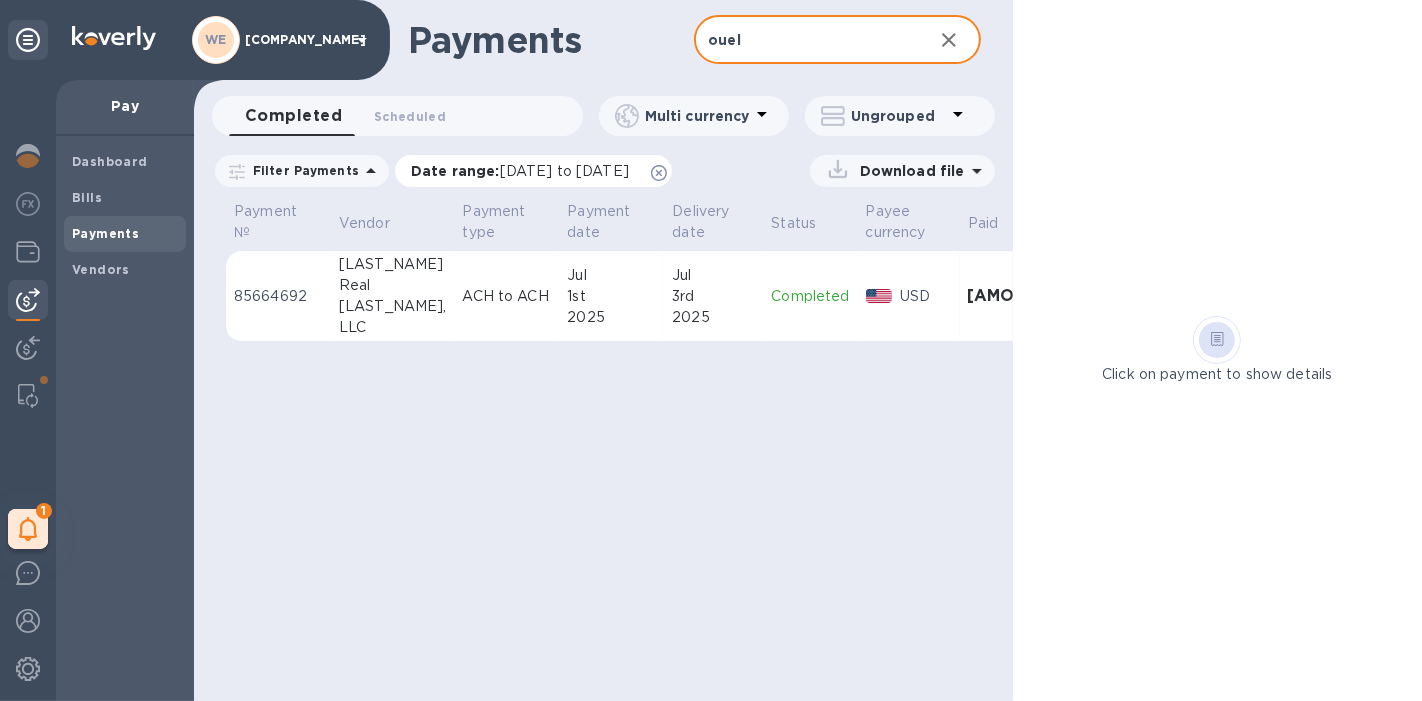 click on "Date range :  [DATE] to [DATE]" at bounding box center (525, 171) 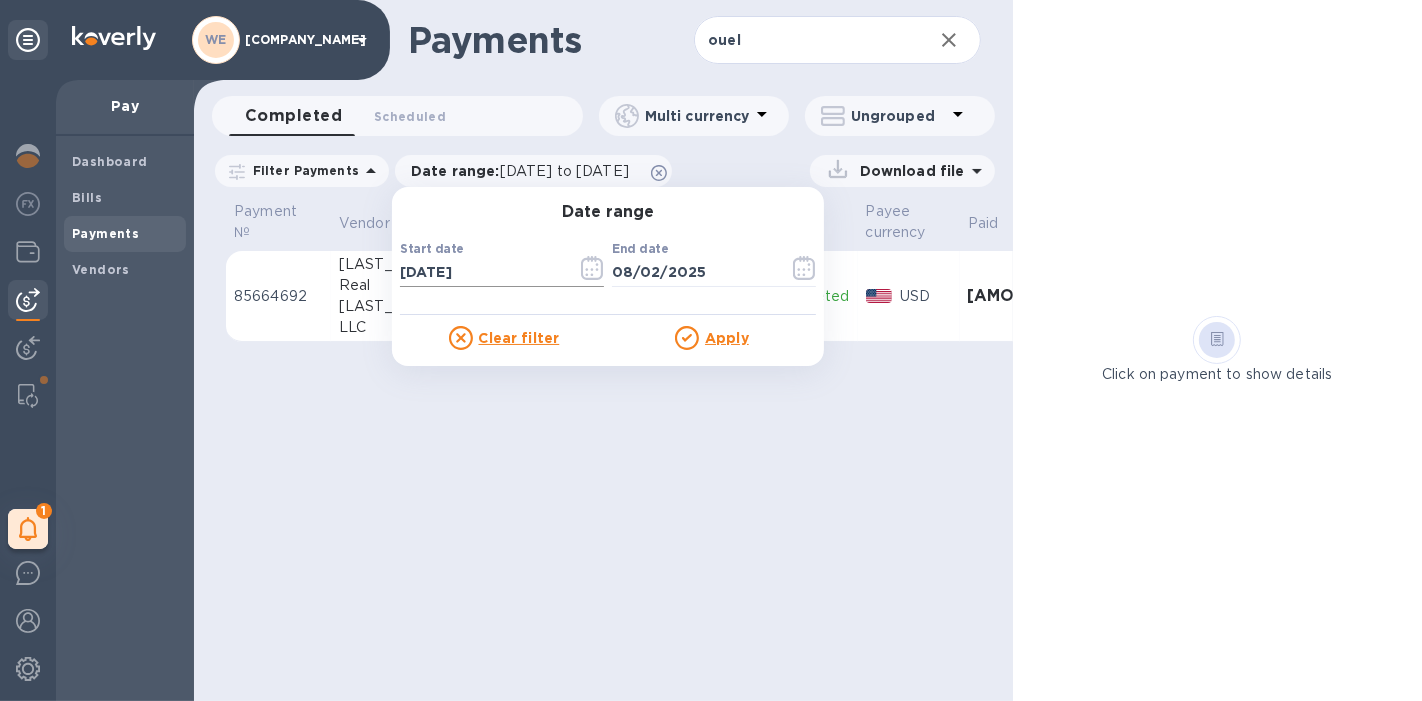 click 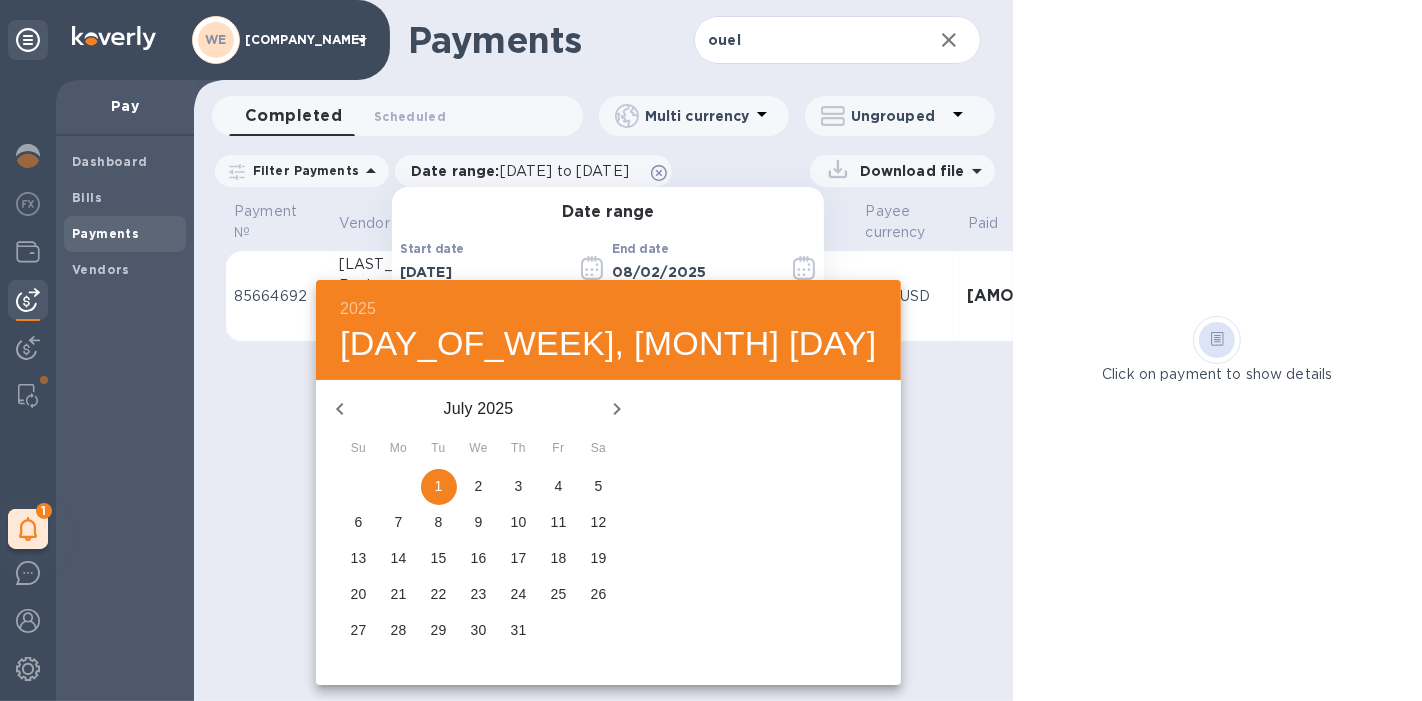 click 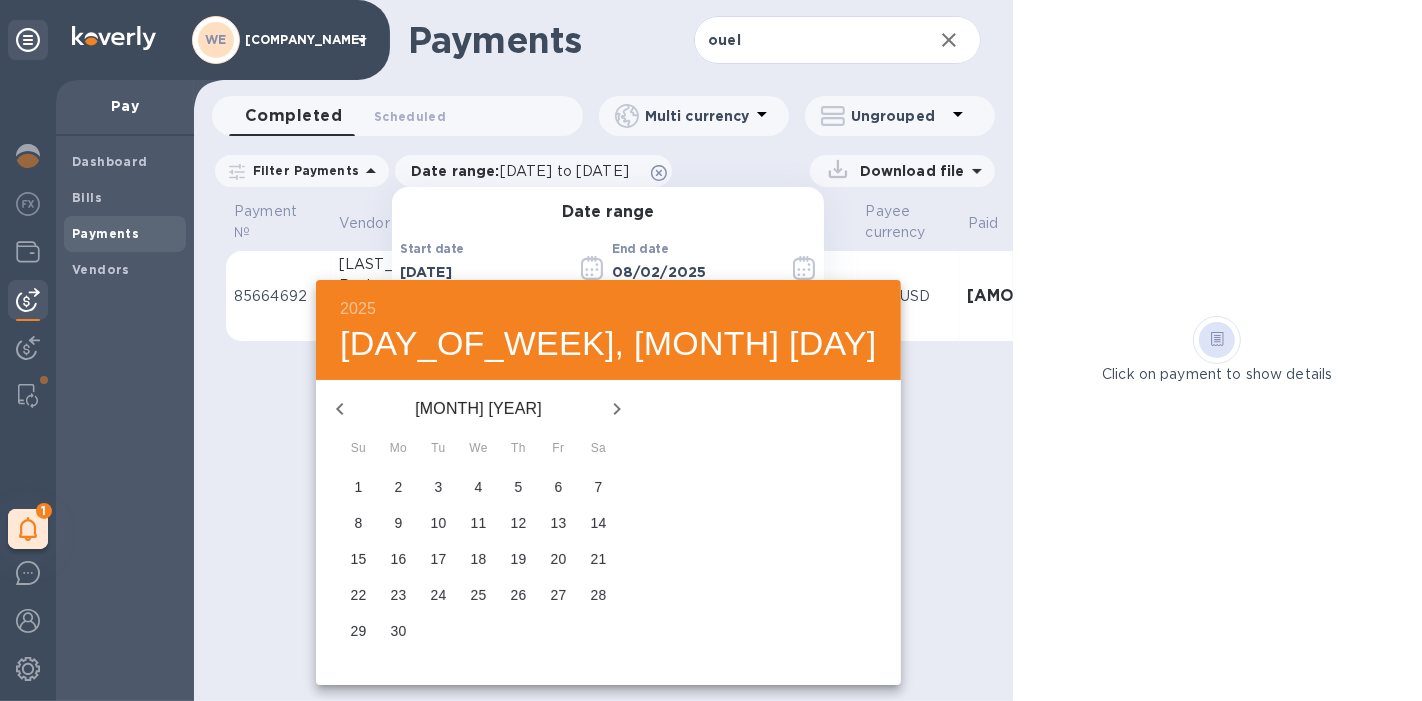 click 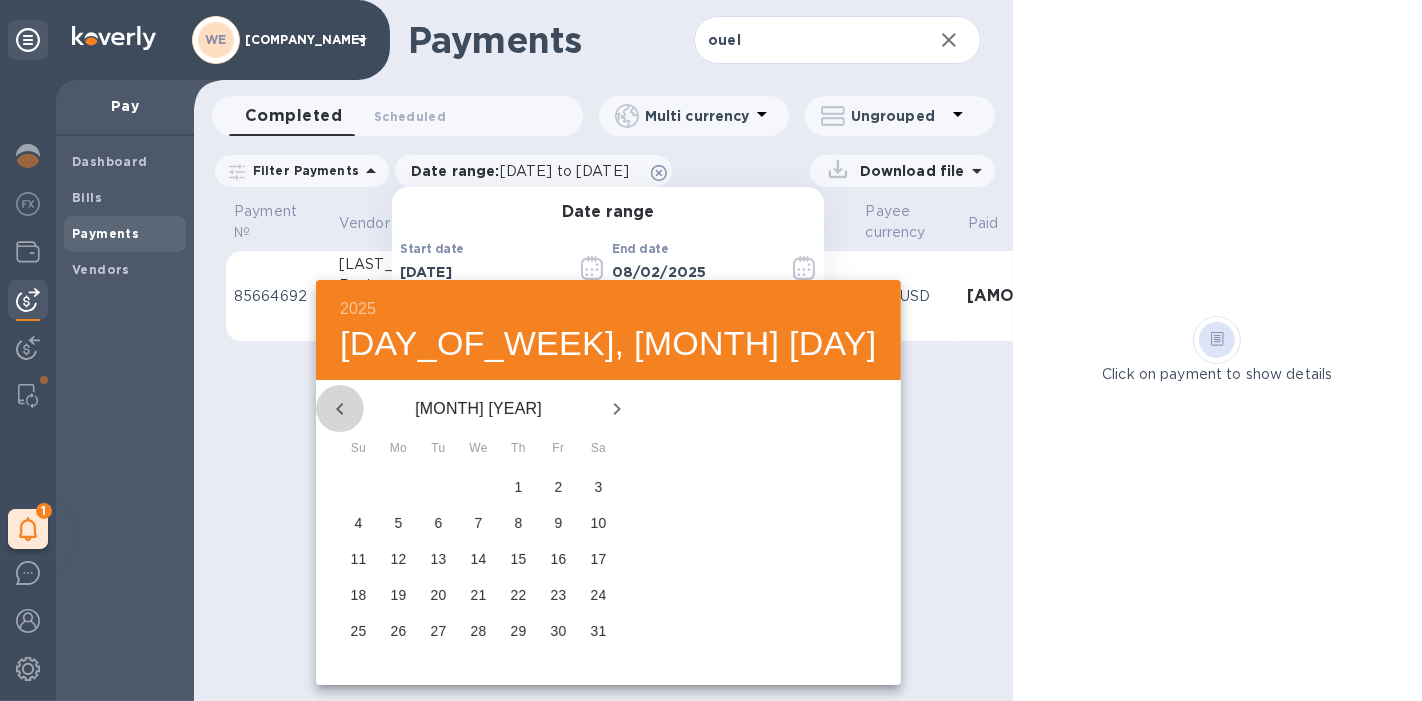click 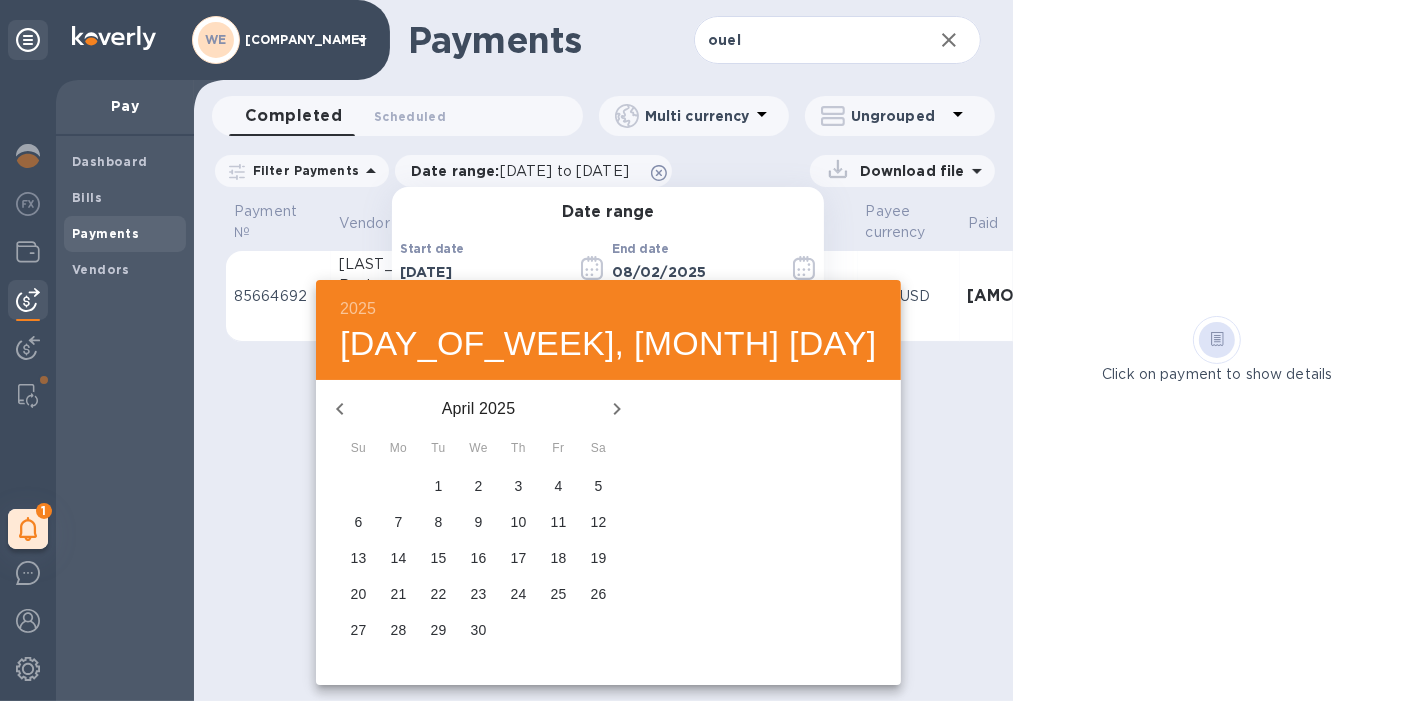 click on "1" at bounding box center [439, 486] 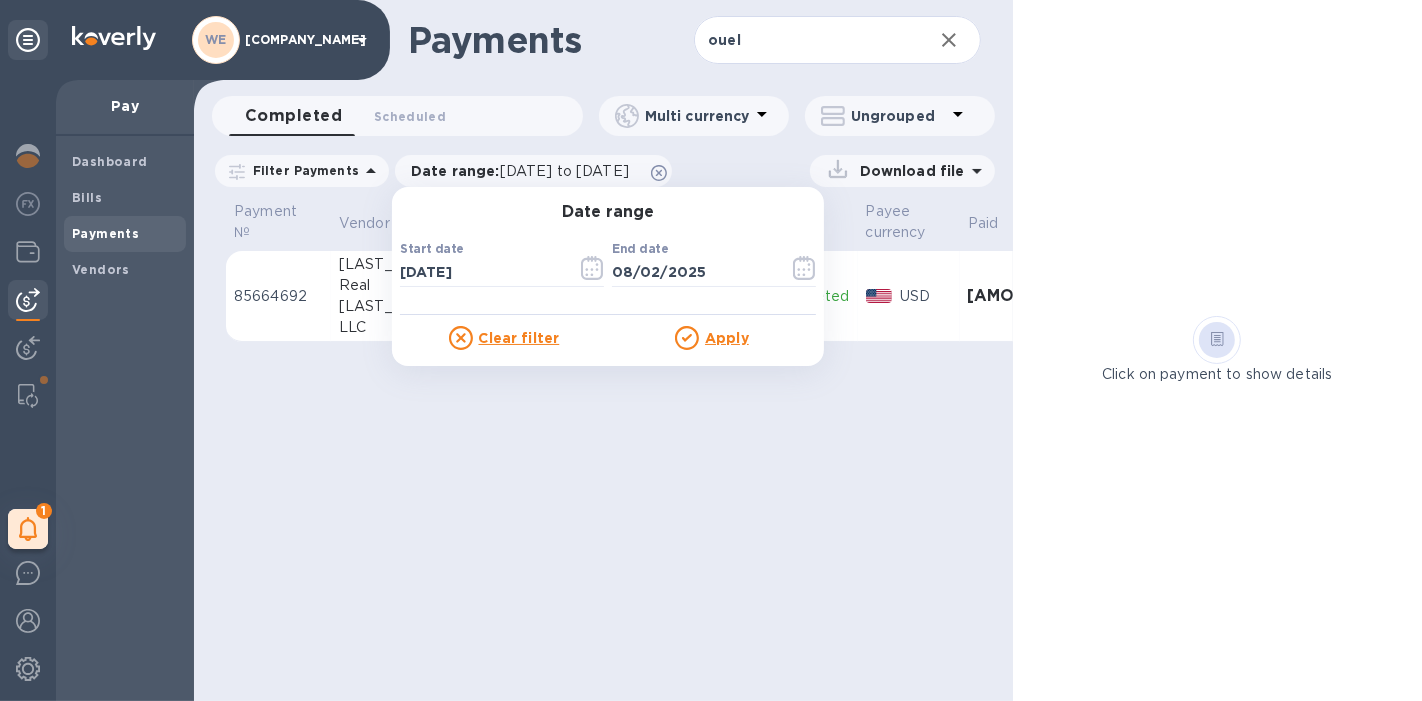 click on "Date range Start date [DATE] ​ End date [DATE] ​ Clear filter Apply" at bounding box center (608, 276) 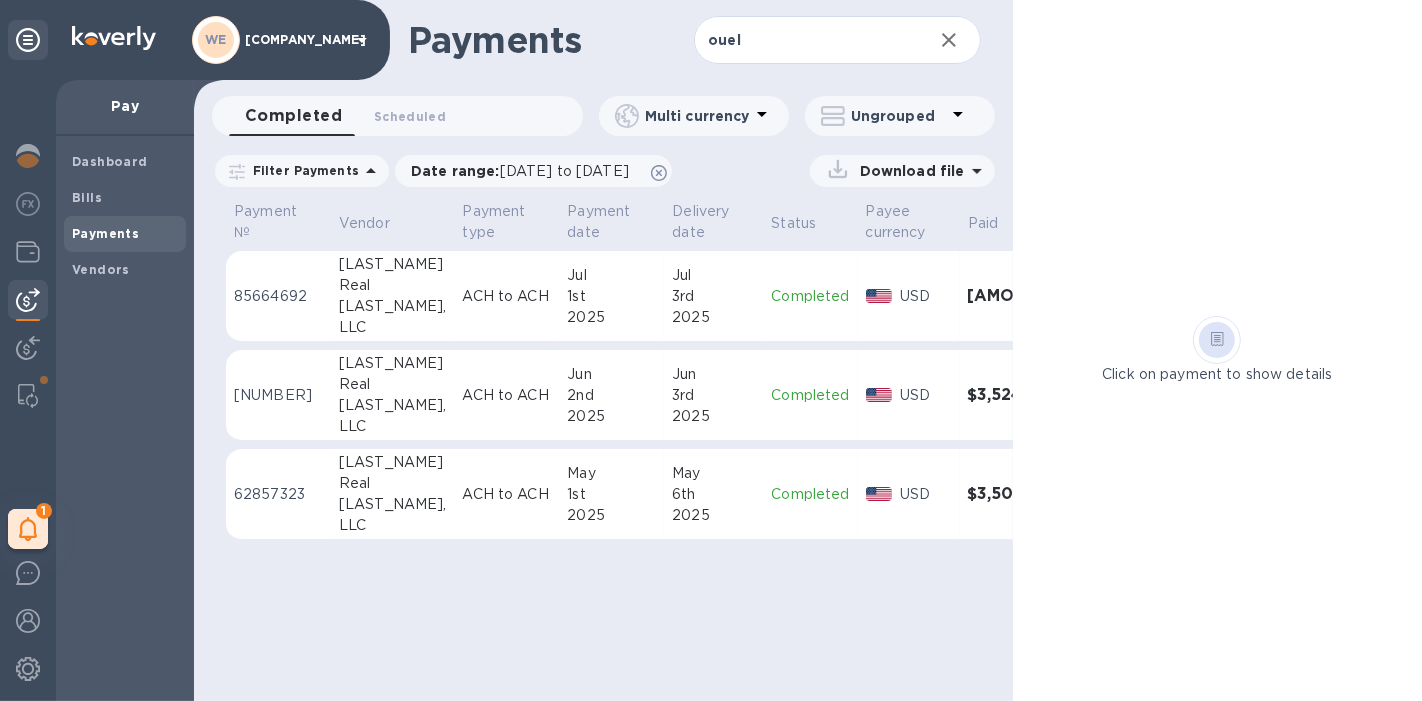 click on "2025" at bounding box center (713, 416) 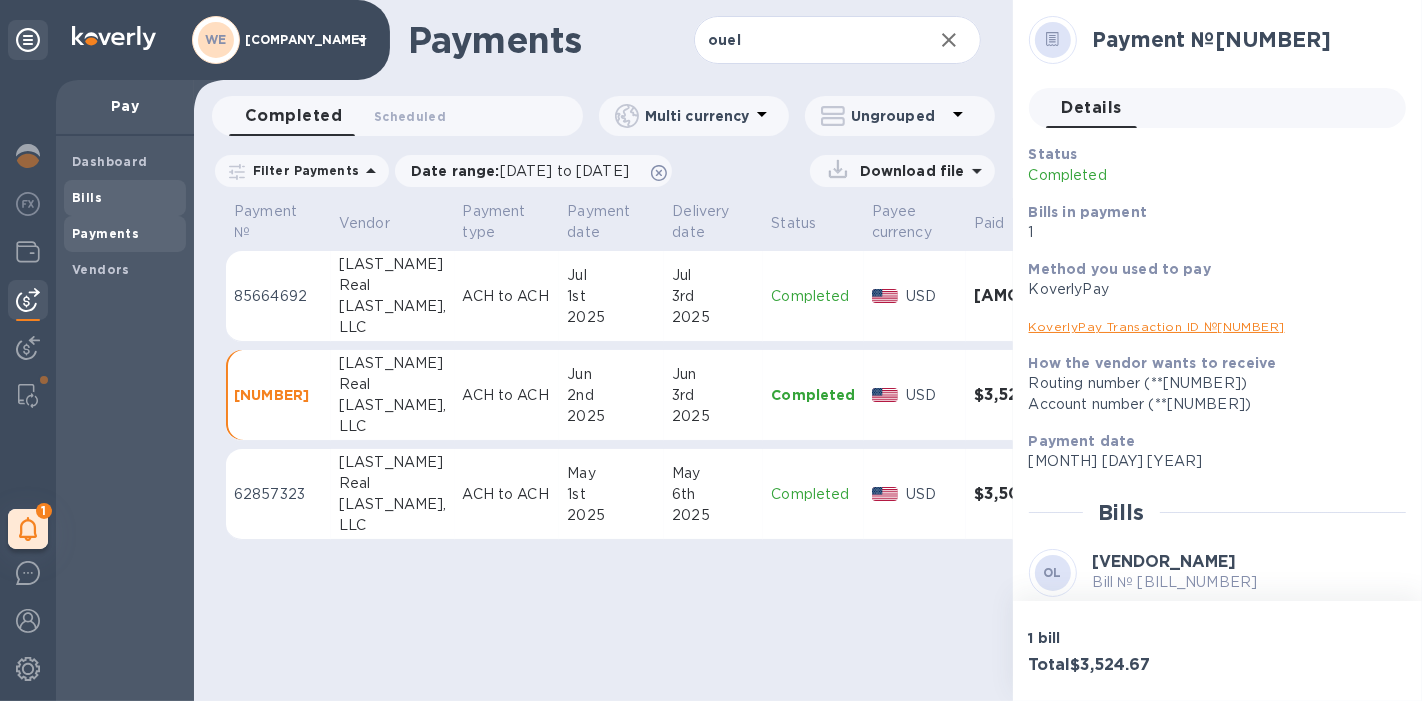 click on "Bills" at bounding box center [125, 198] 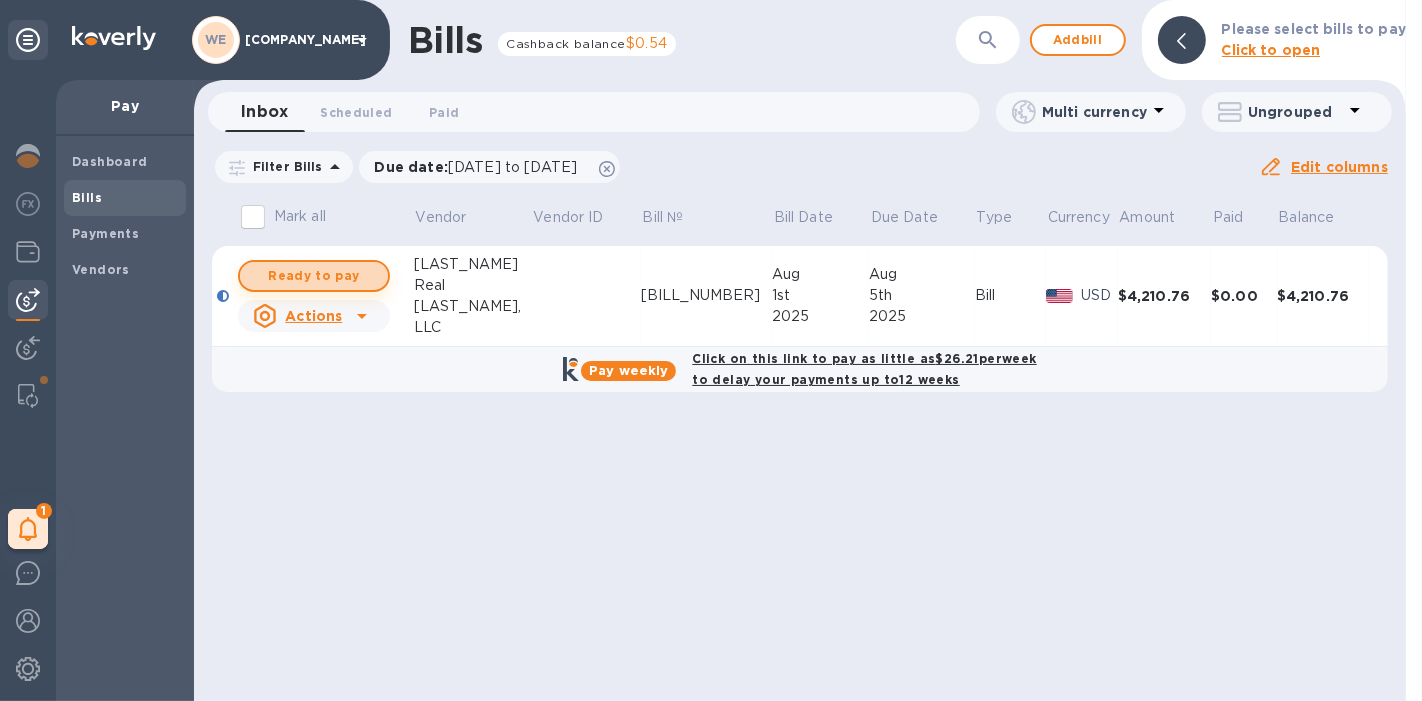 click on "Ready to pay" at bounding box center (314, 276) 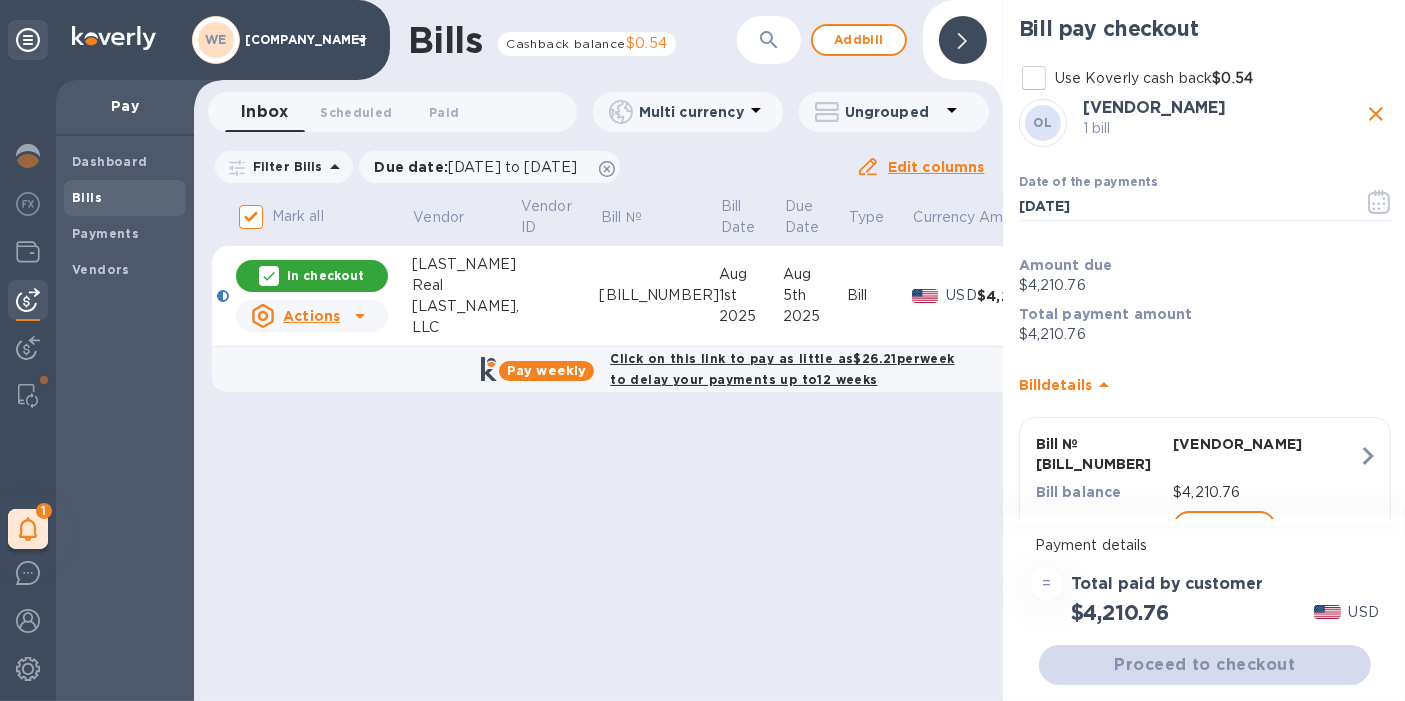 scroll, scrollTop: 16, scrollLeft: 0, axis: vertical 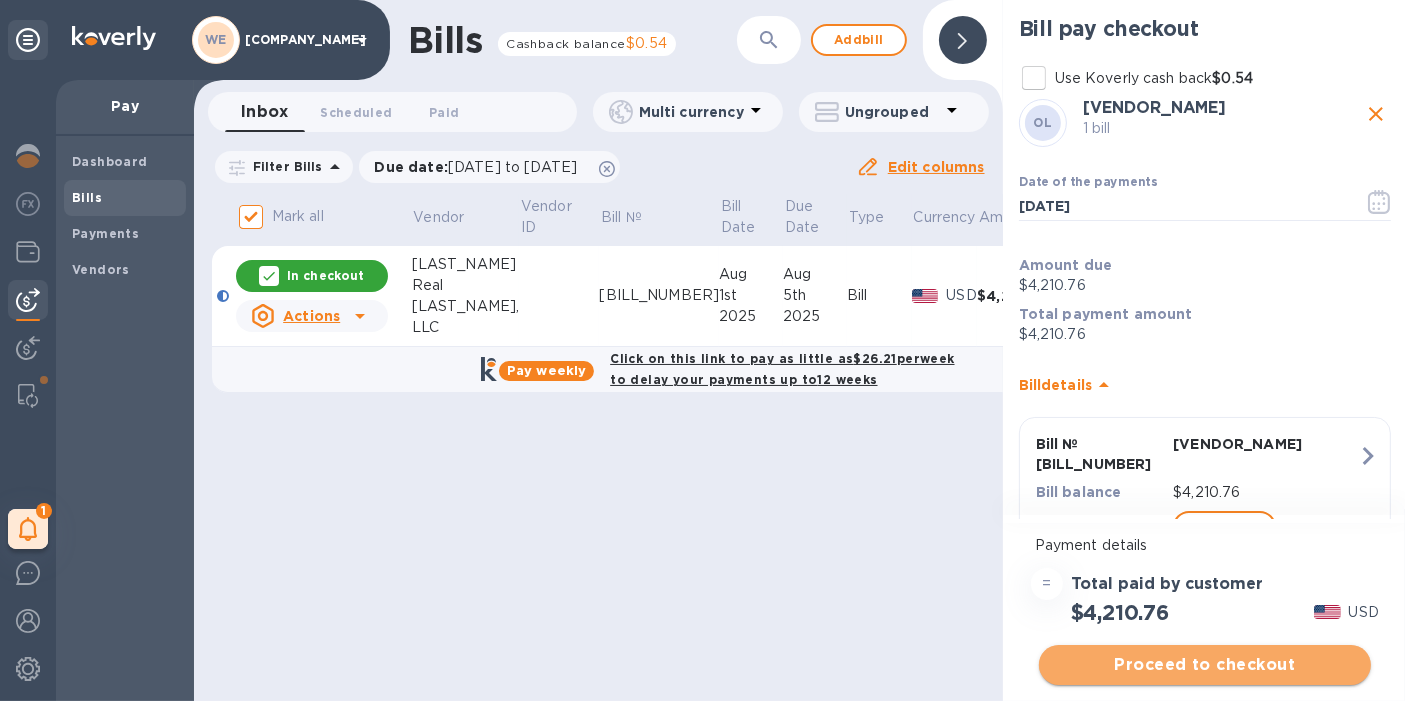 click on "Proceed to checkout" at bounding box center (1205, 665) 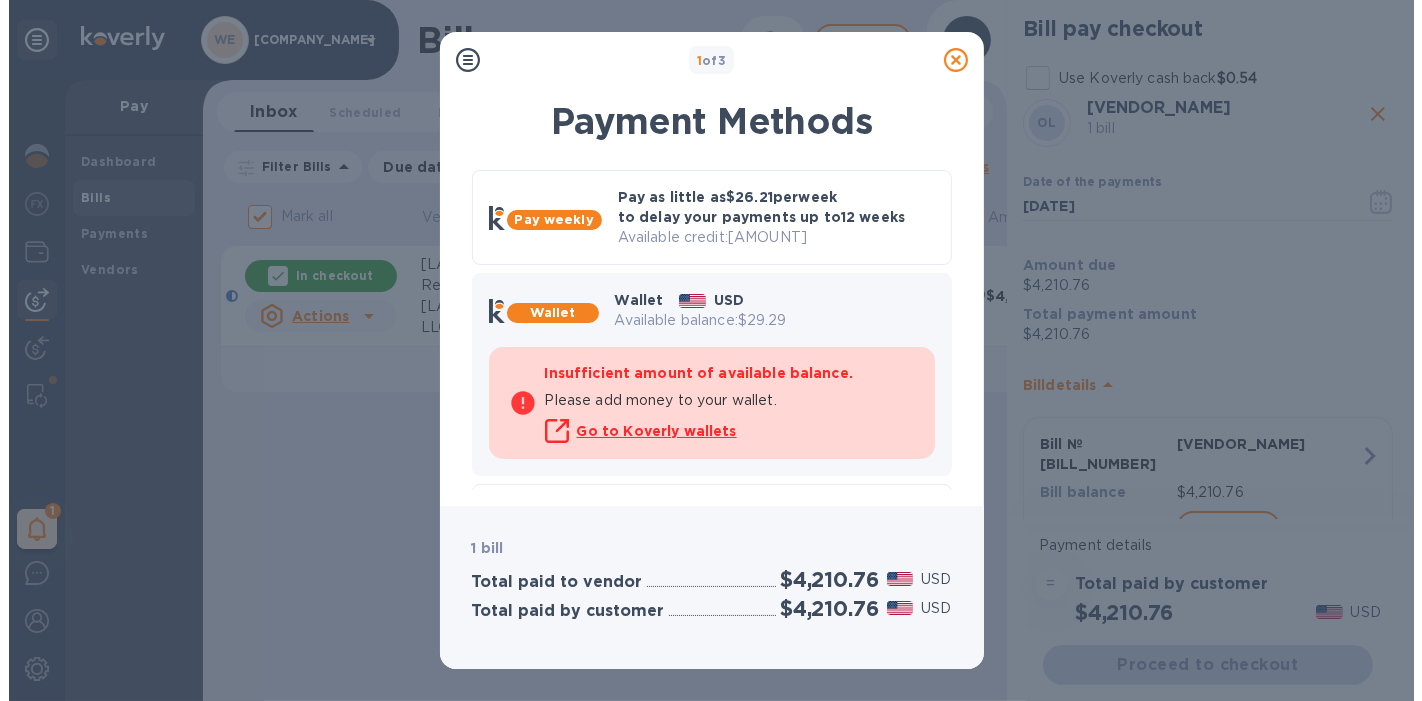 scroll, scrollTop: 0, scrollLeft: 0, axis: both 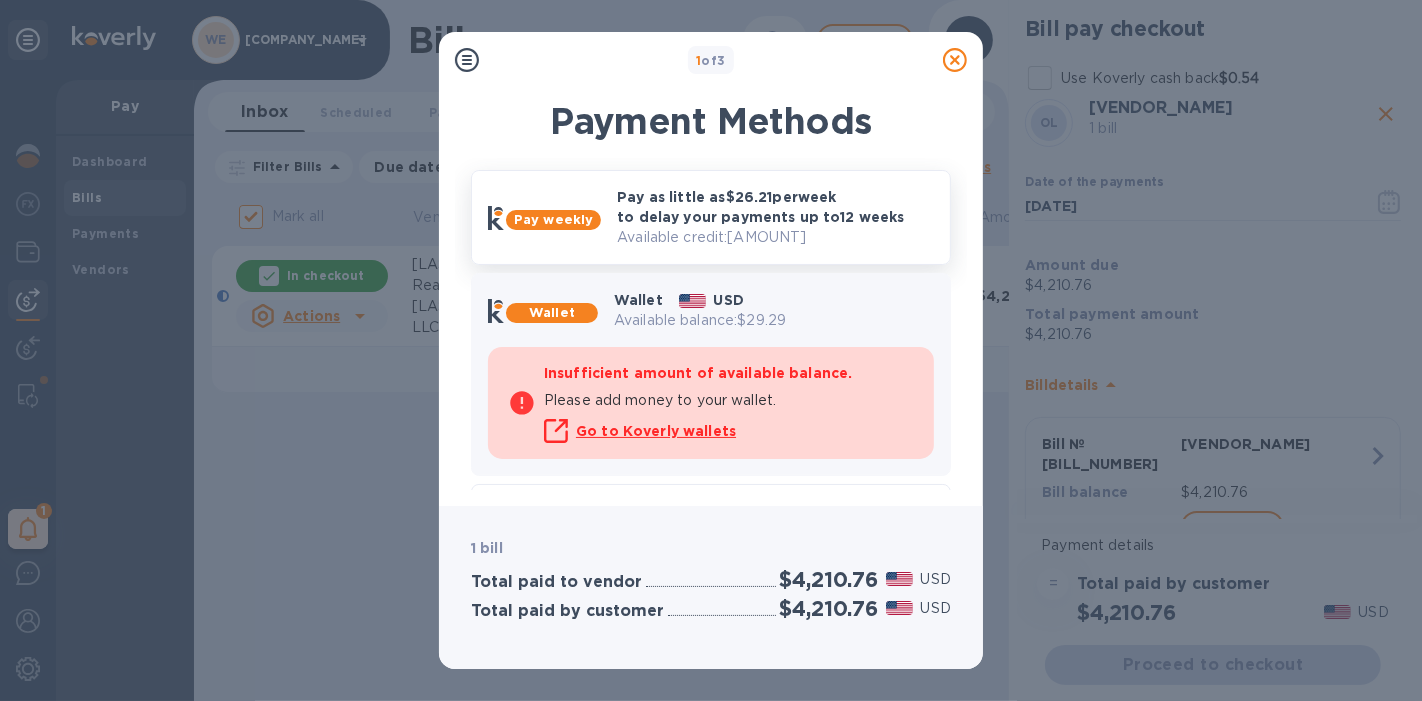 click on "Pay as little as [AMOUNT] per week to delay your payments up to [NUMBER] weeks Available credit: [AMOUNT]" at bounding box center (775, 217) 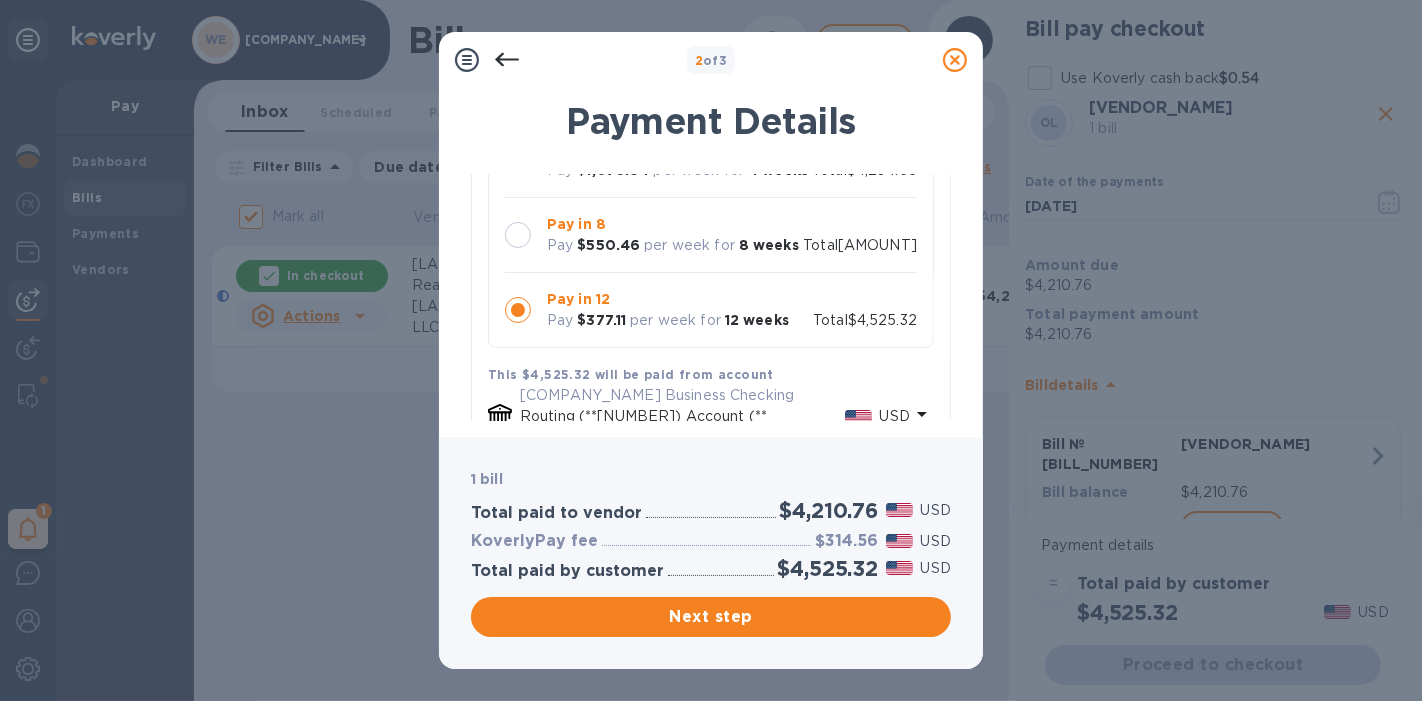 scroll, scrollTop: 222, scrollLeft: 0, axis: vertical 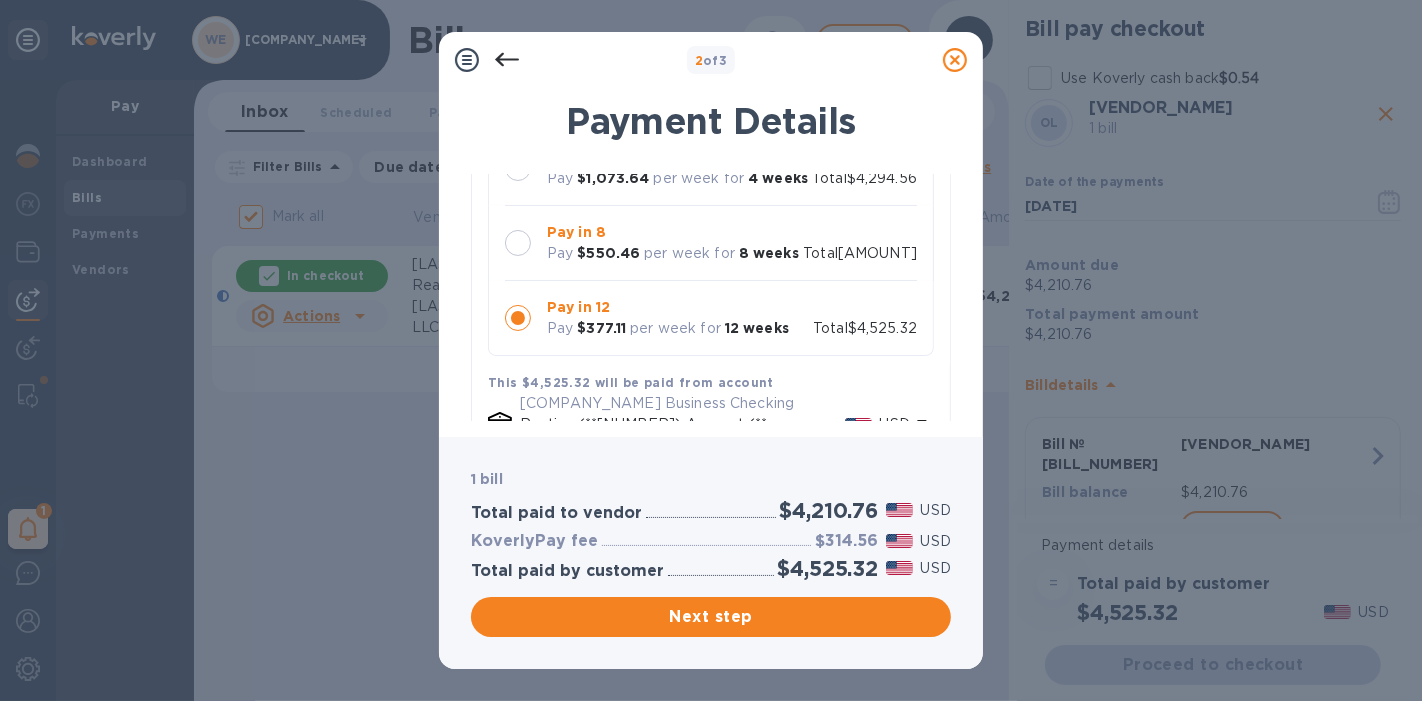 click at bounding box center [518, 318] 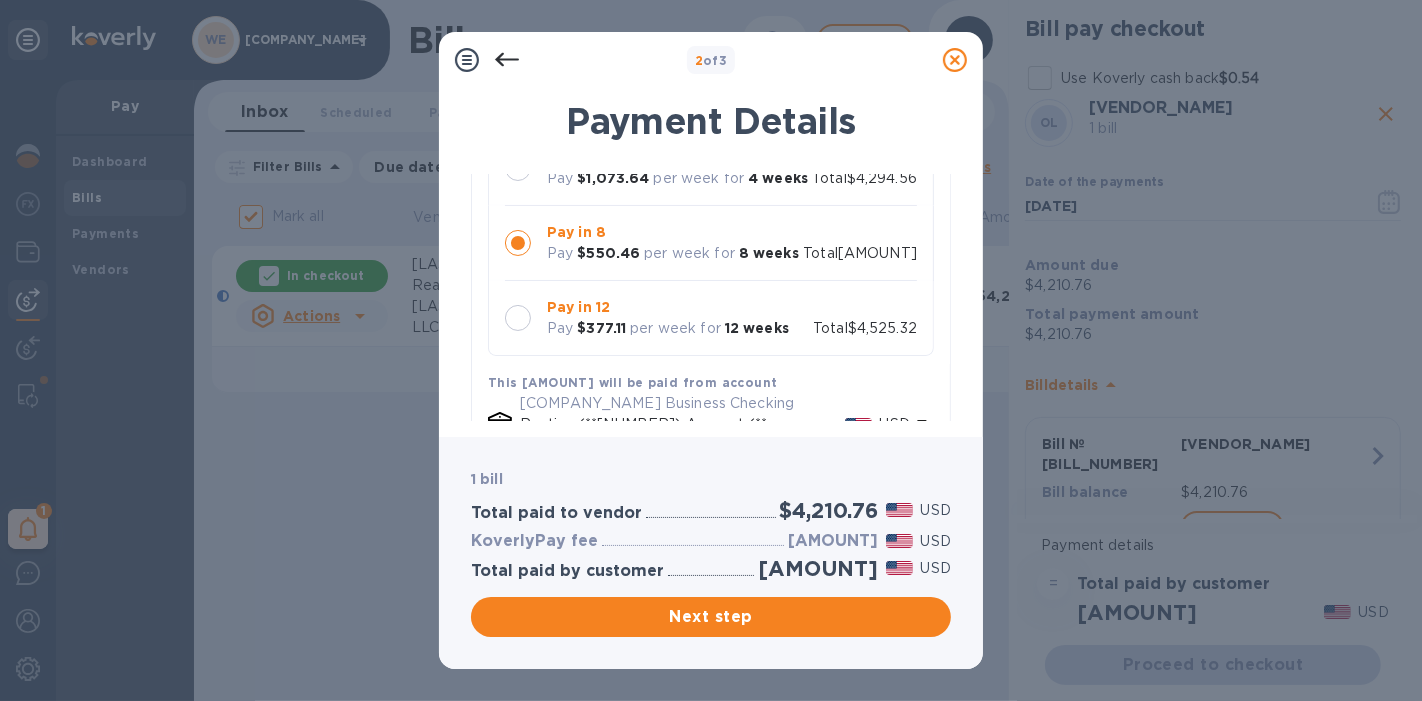 scroll, scrollTop: 111, scrollLeft: 0, axis: vertical 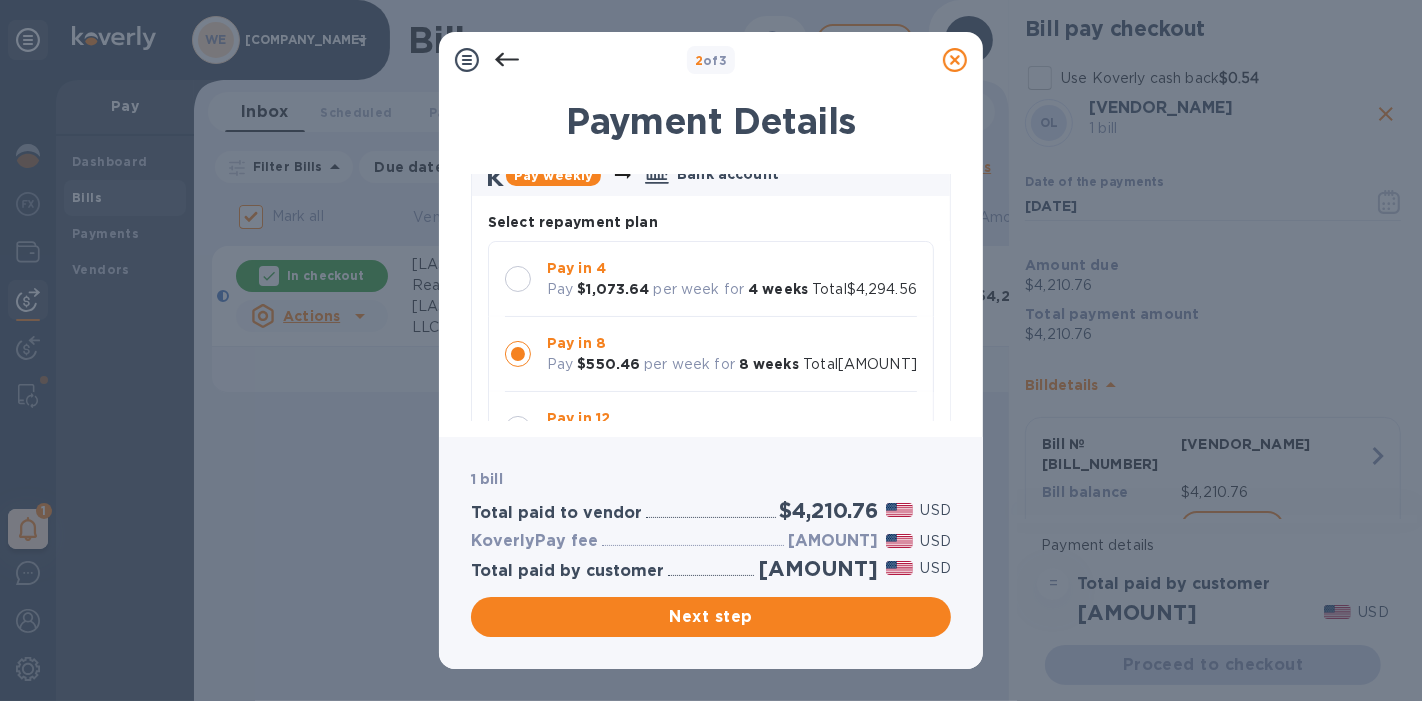 click at bounding box center (518, 279) 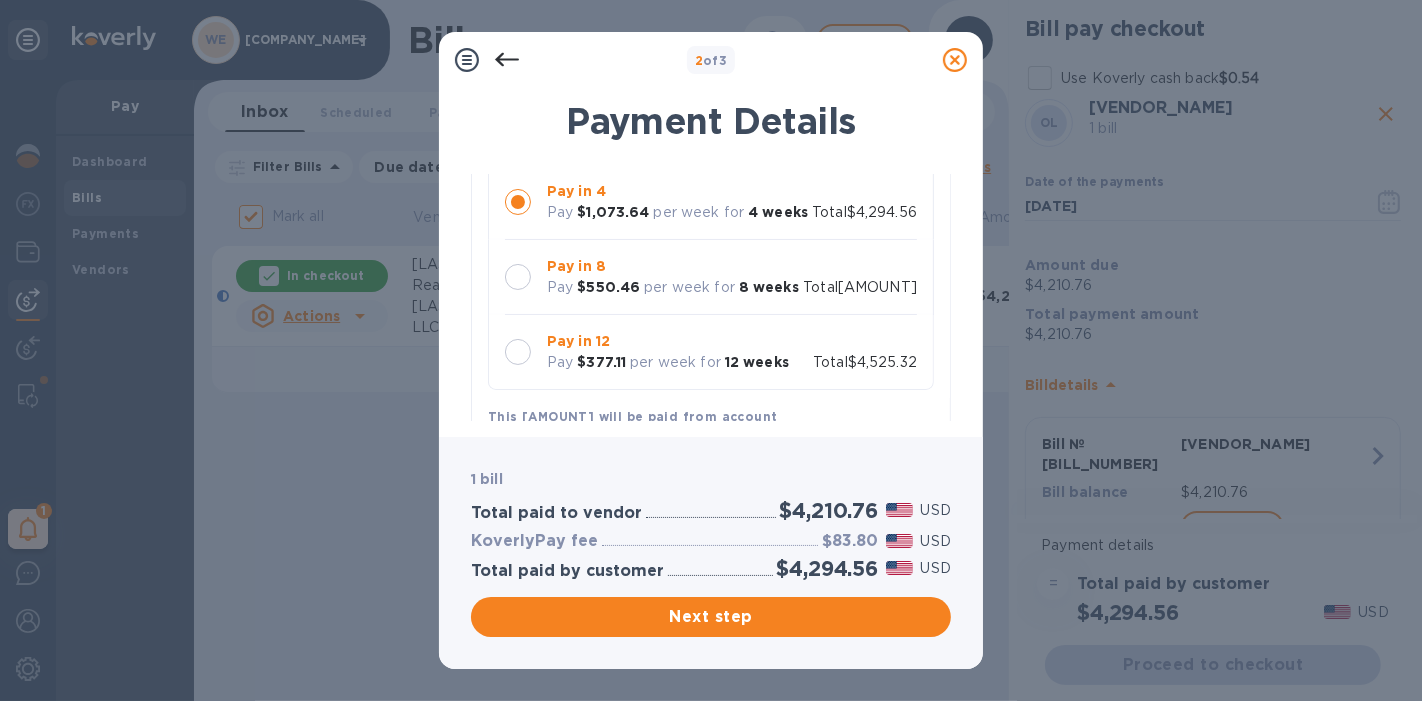 scroll, scrollTop: 222, scrollLeft: 0, axis: vertical 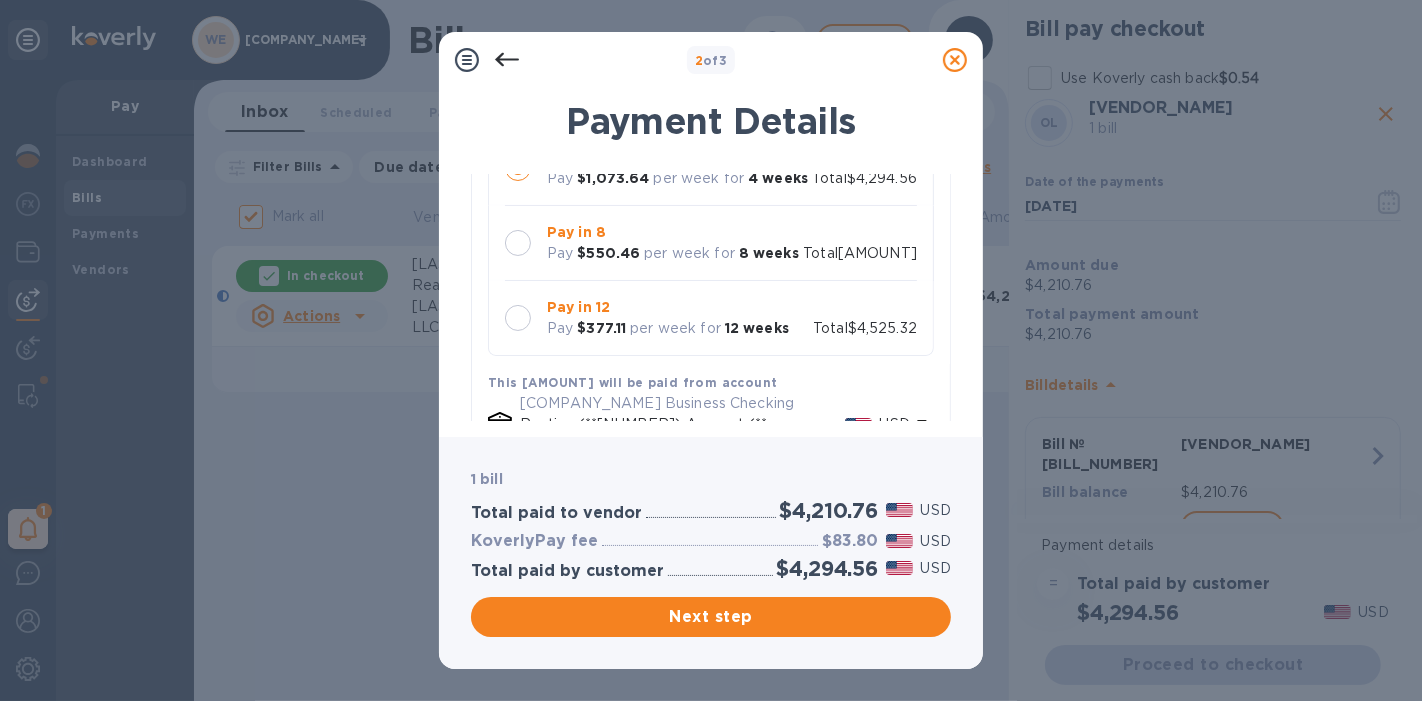 click at bounding box center [518, 318] 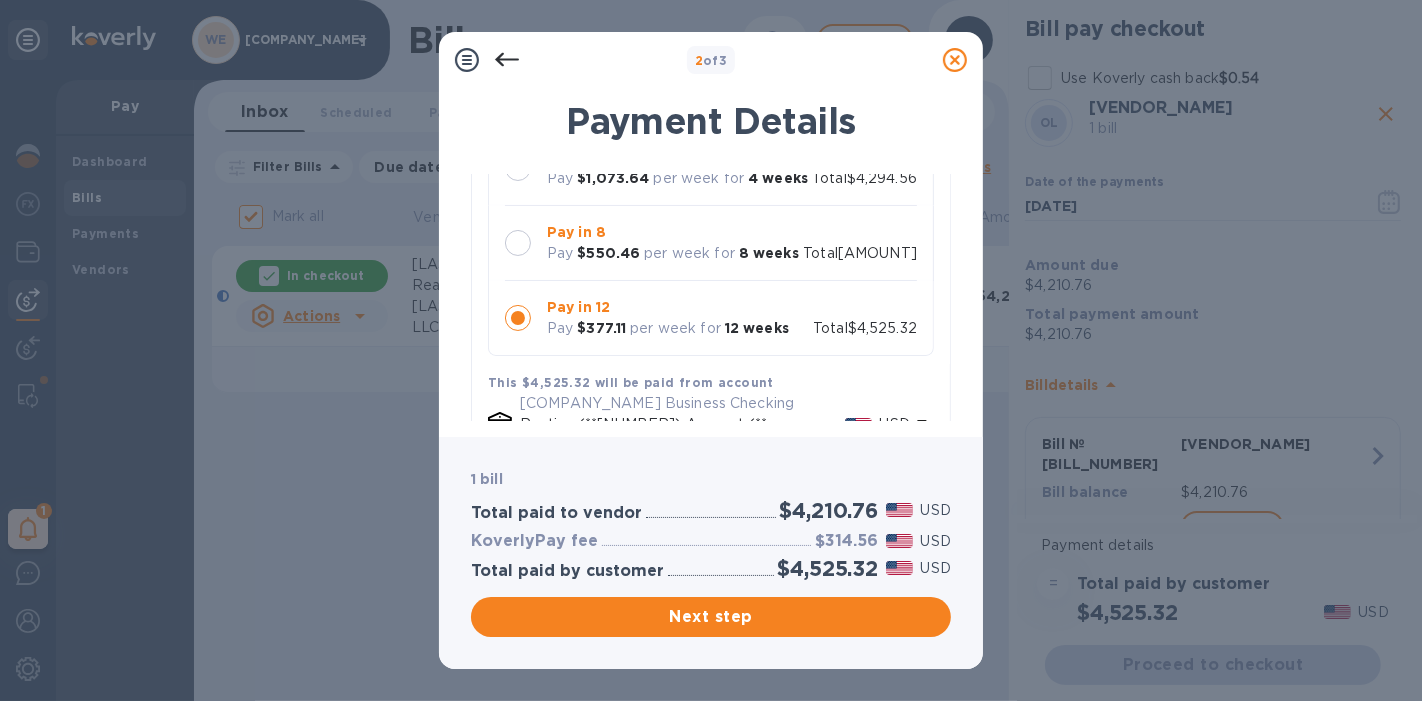click at bounding box center [518, 243] 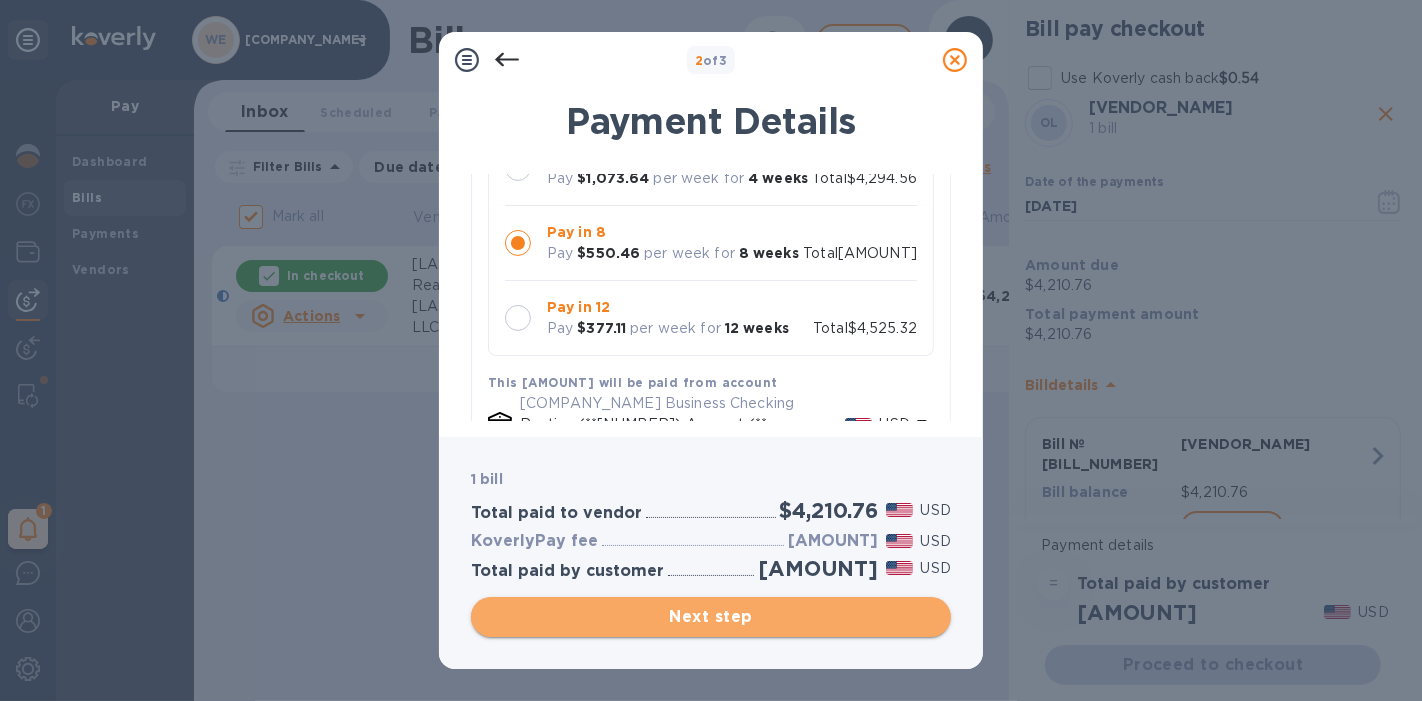 click on "Next step" at bounding box center (711, 617) 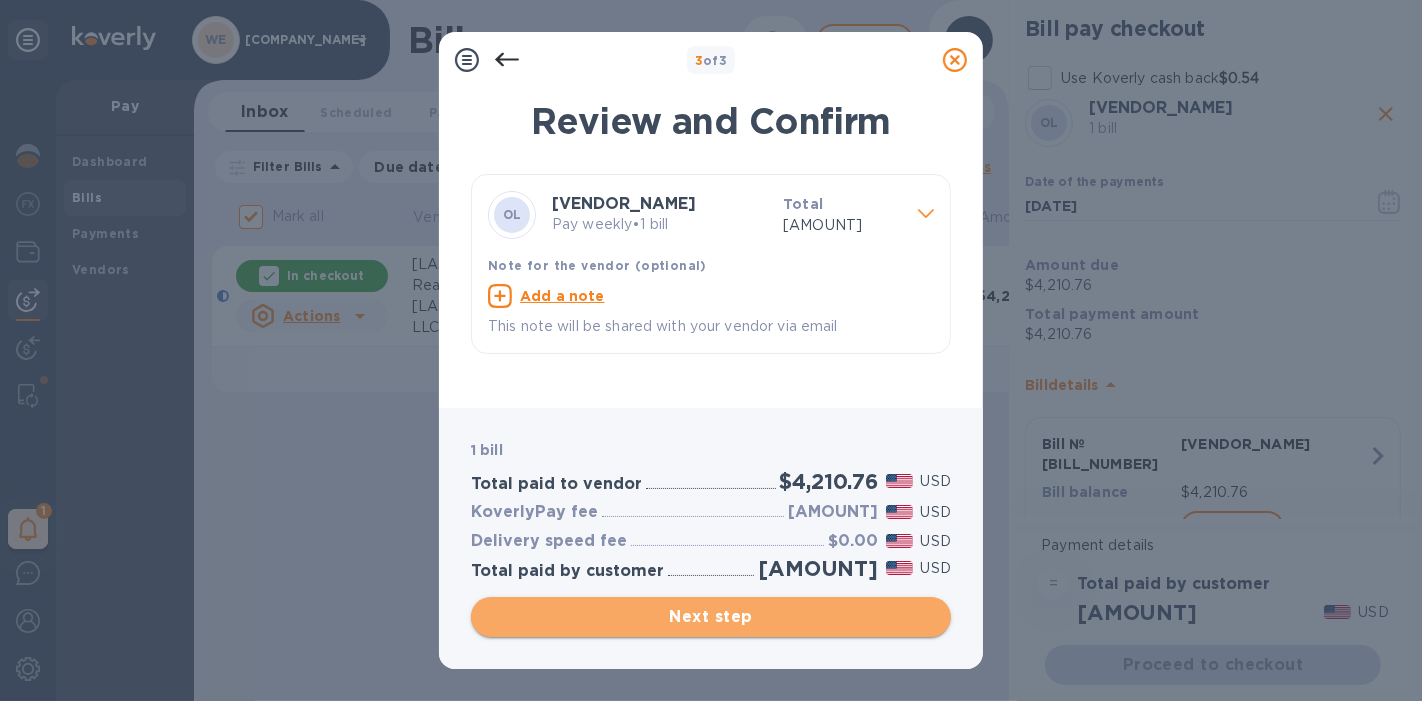 click on "Next step" at bounding box center [711, 617] 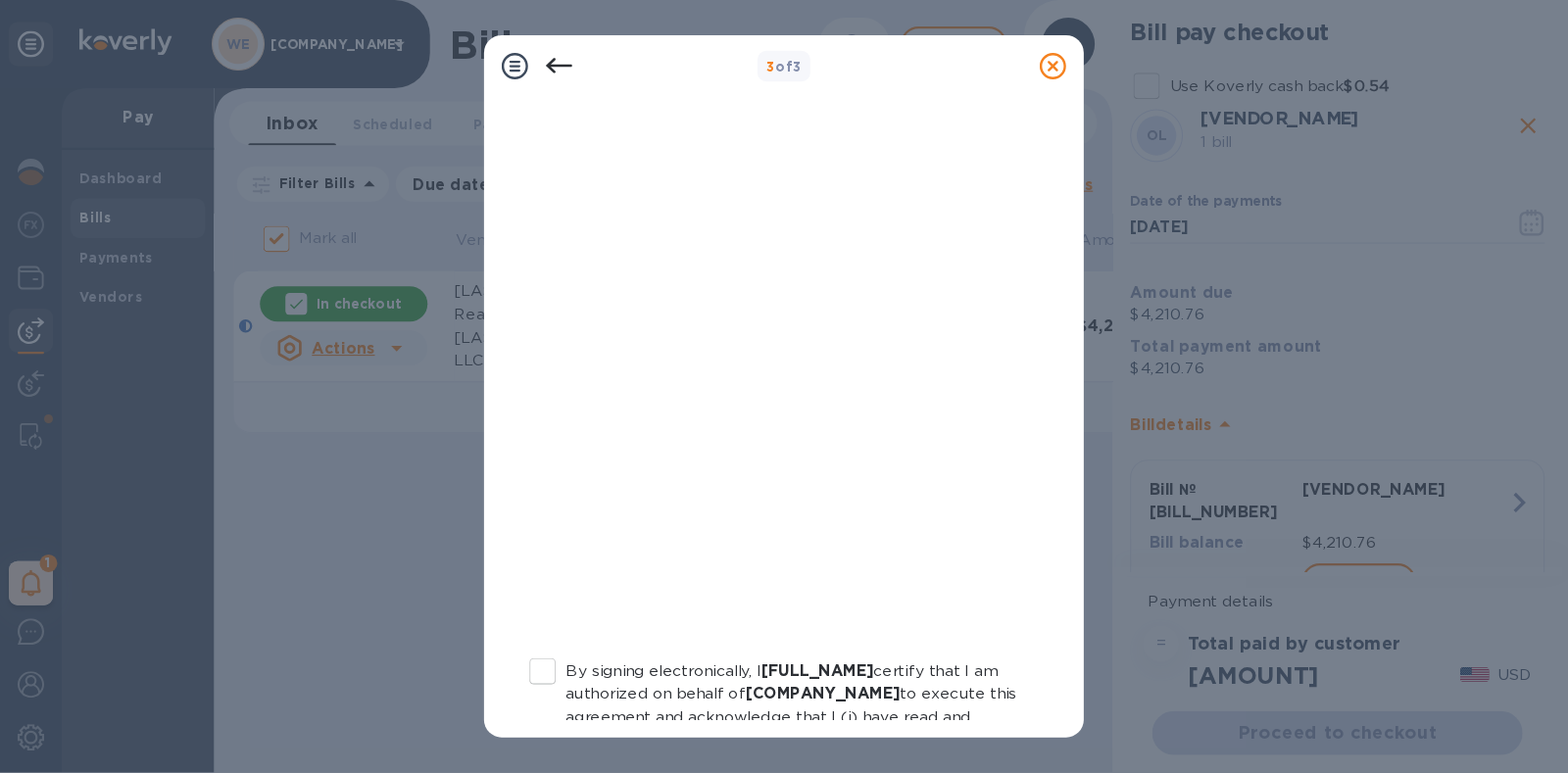 scroll, scrollTop: 408, scrollLeft: 0, axis: vertical 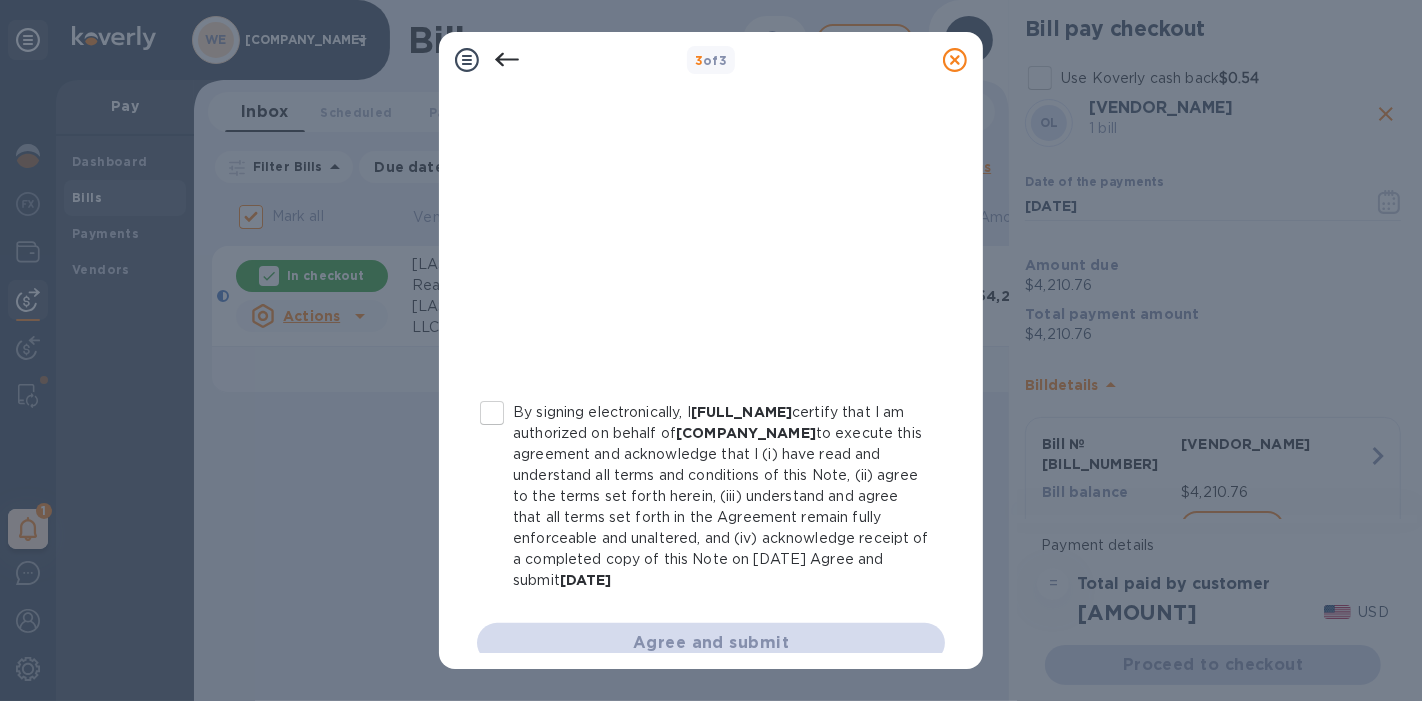 click on "By signing electronically, I [FULL_NAME] certify that I am authorized on behalf of [COMPANY_NAME] to execute this agreement and acknowledge that I (i) have read and understand all terms and conditions of this Note, (ii) agree to the terms set forth herein, (iii) understand and agree that all terms set forth in the Agreement remain fully enforceable and unaltered, and (iv) acknowledge receipt of a completed copy of this Note on [DATE]" at bounding box center (492, 413) 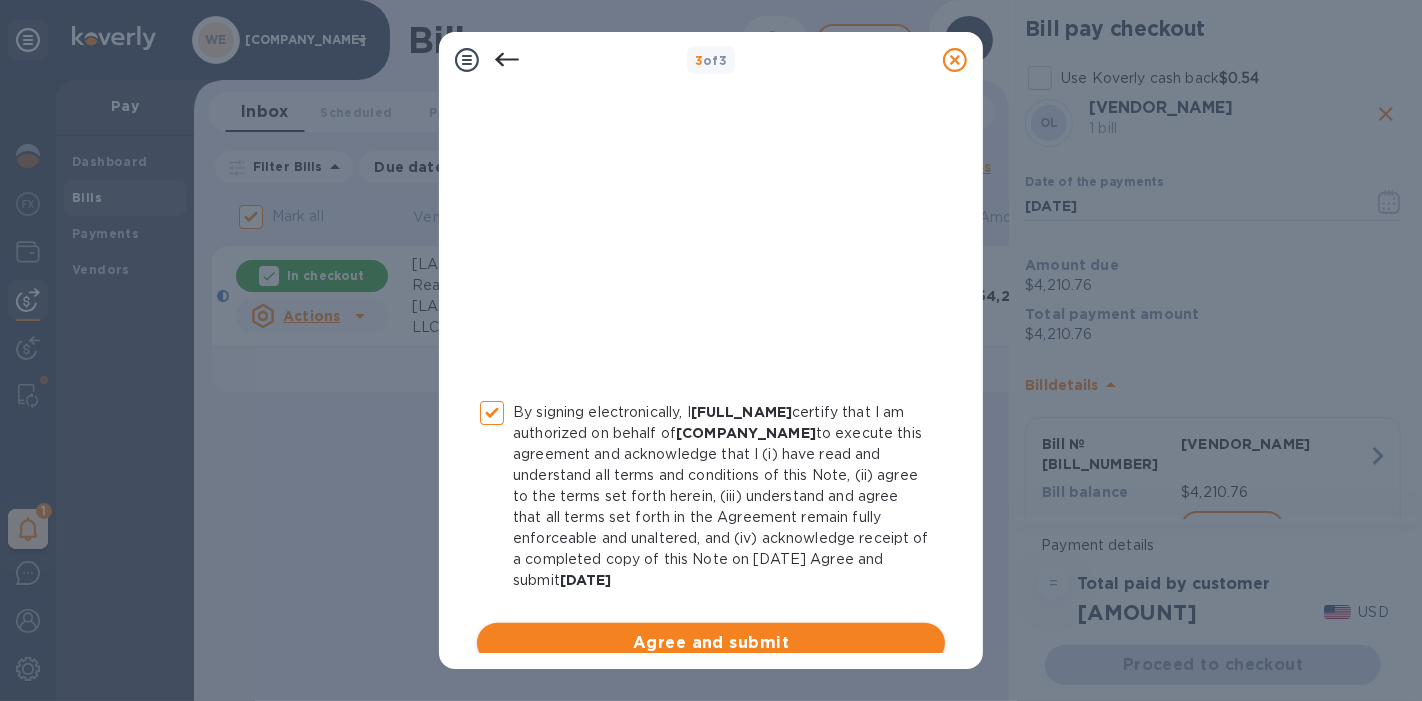 click on "Agree and submit" at bounding box center (711, 643) 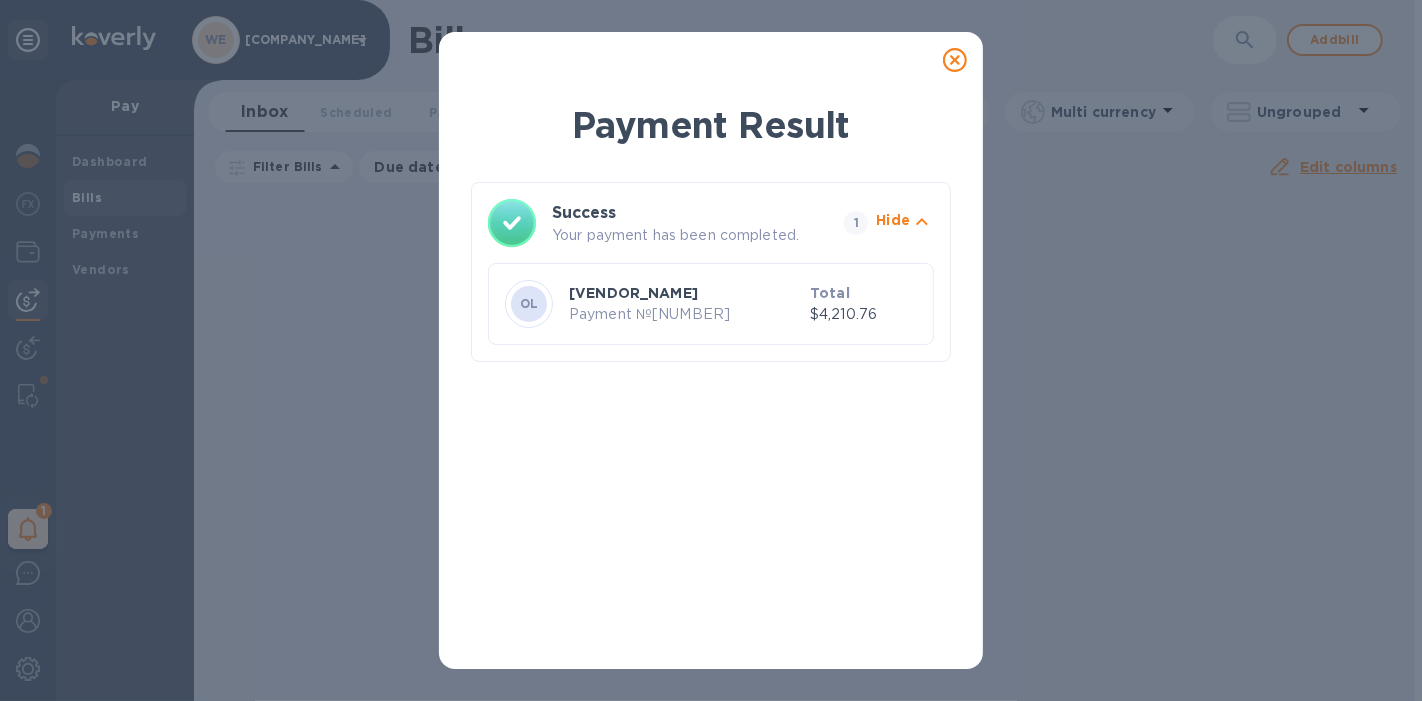 click 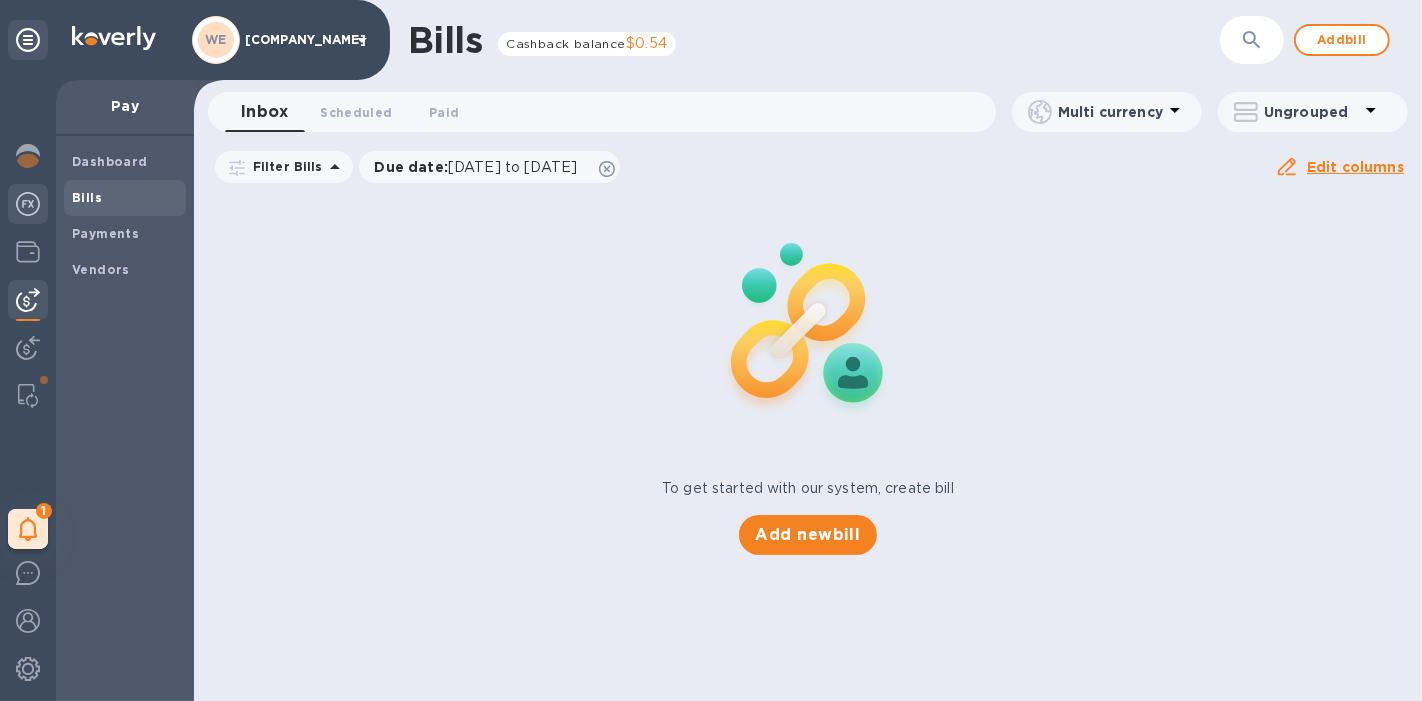 click at bounding box center [28, 204] 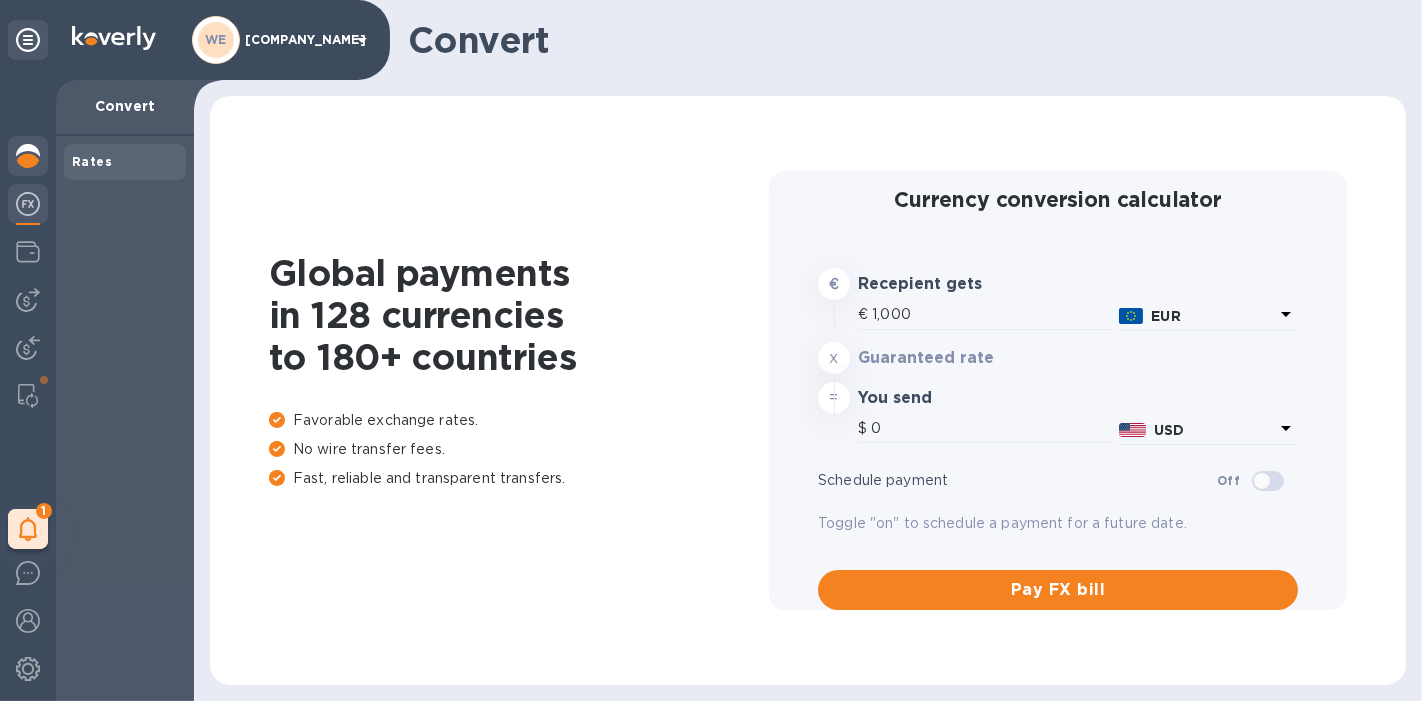 click at bounding box center [28, 156] 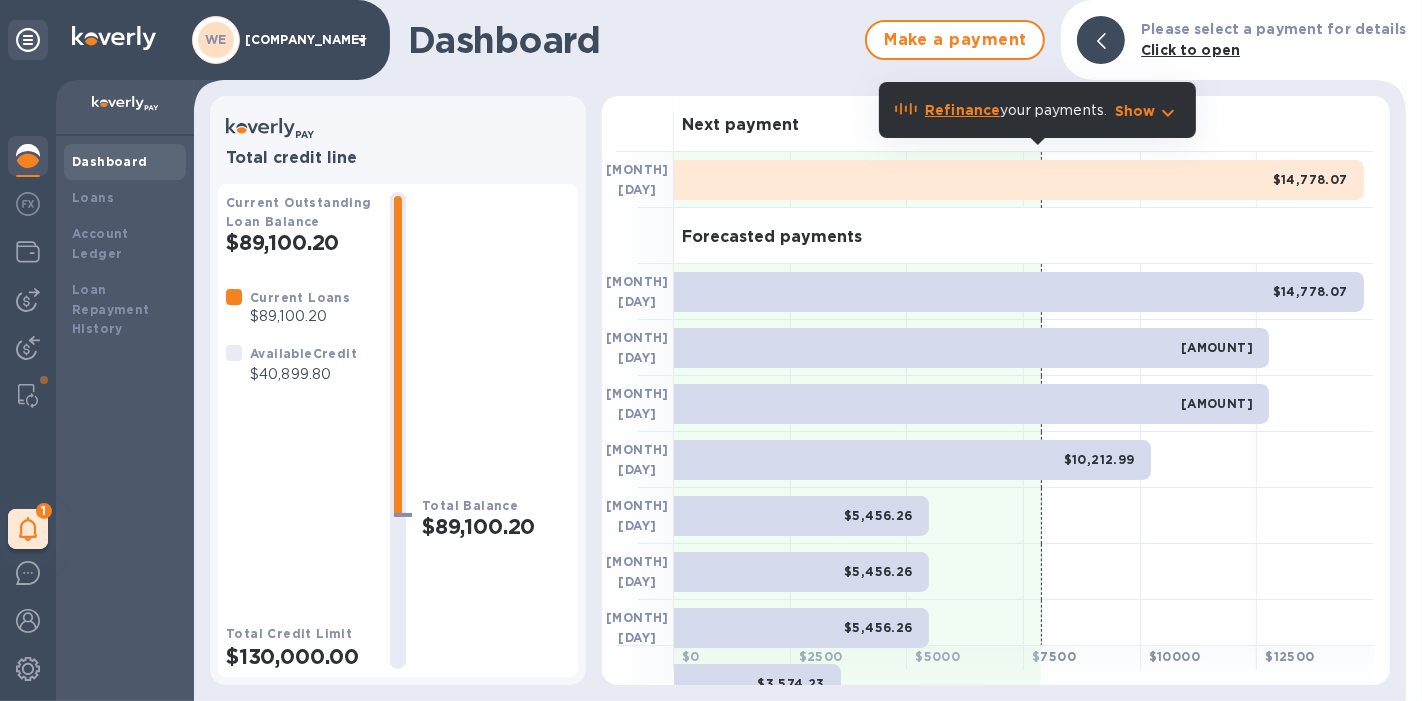 click on "Show" at bounding box center [1135, 111] 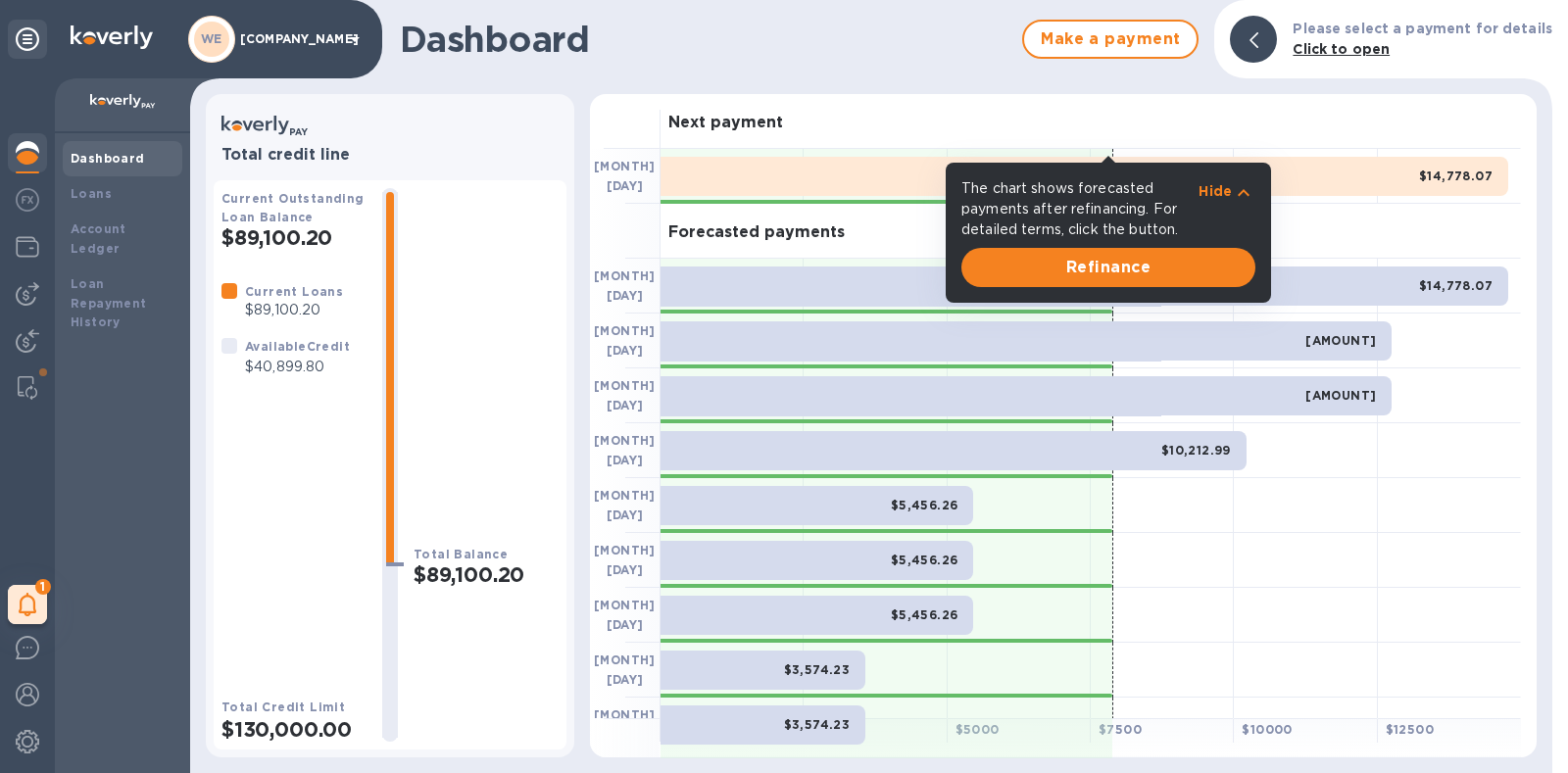 click on "Next payment" at bounding box center [1091, 121] 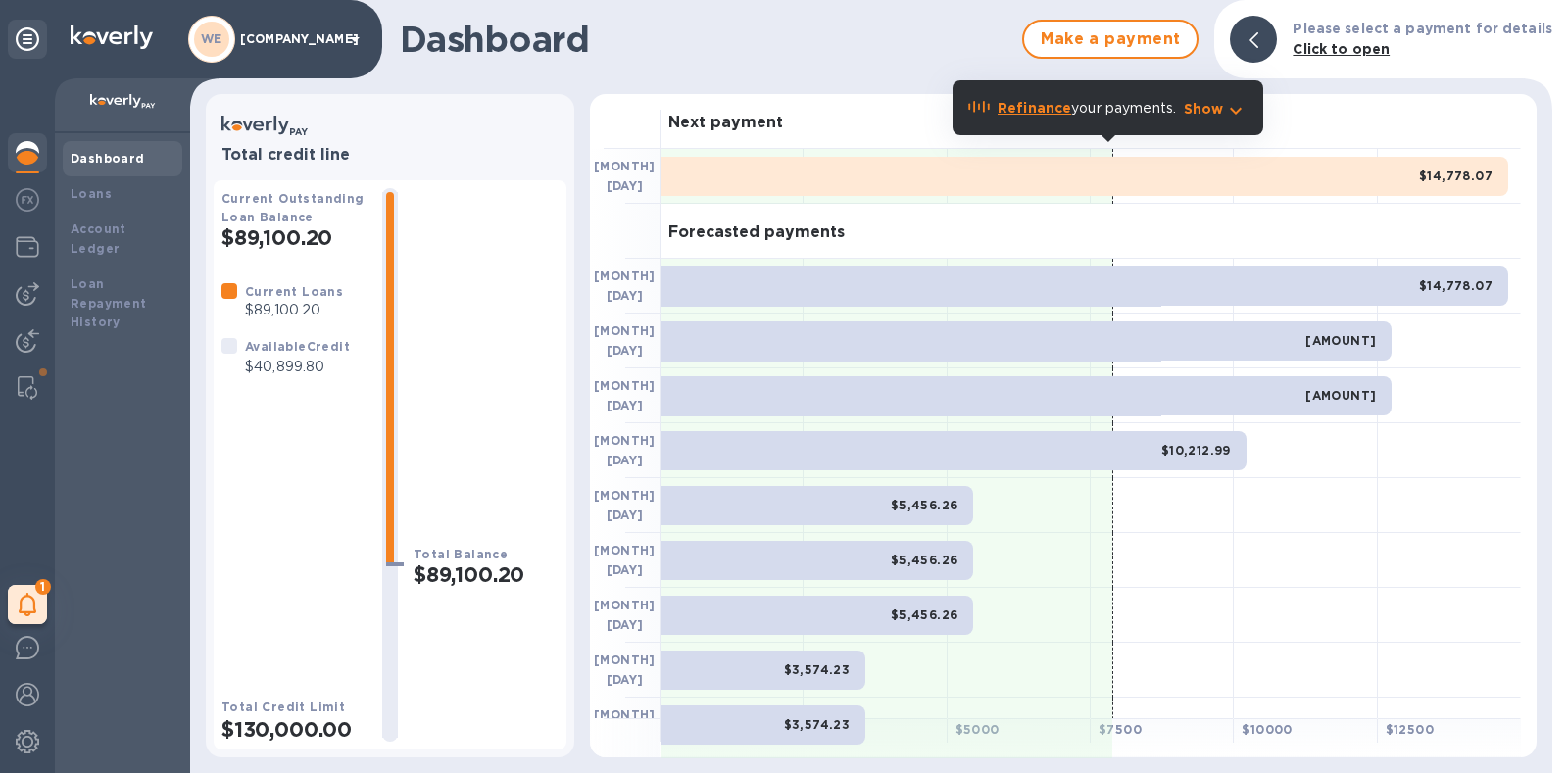click on "Refinance" at bounding box center (1034, 108) 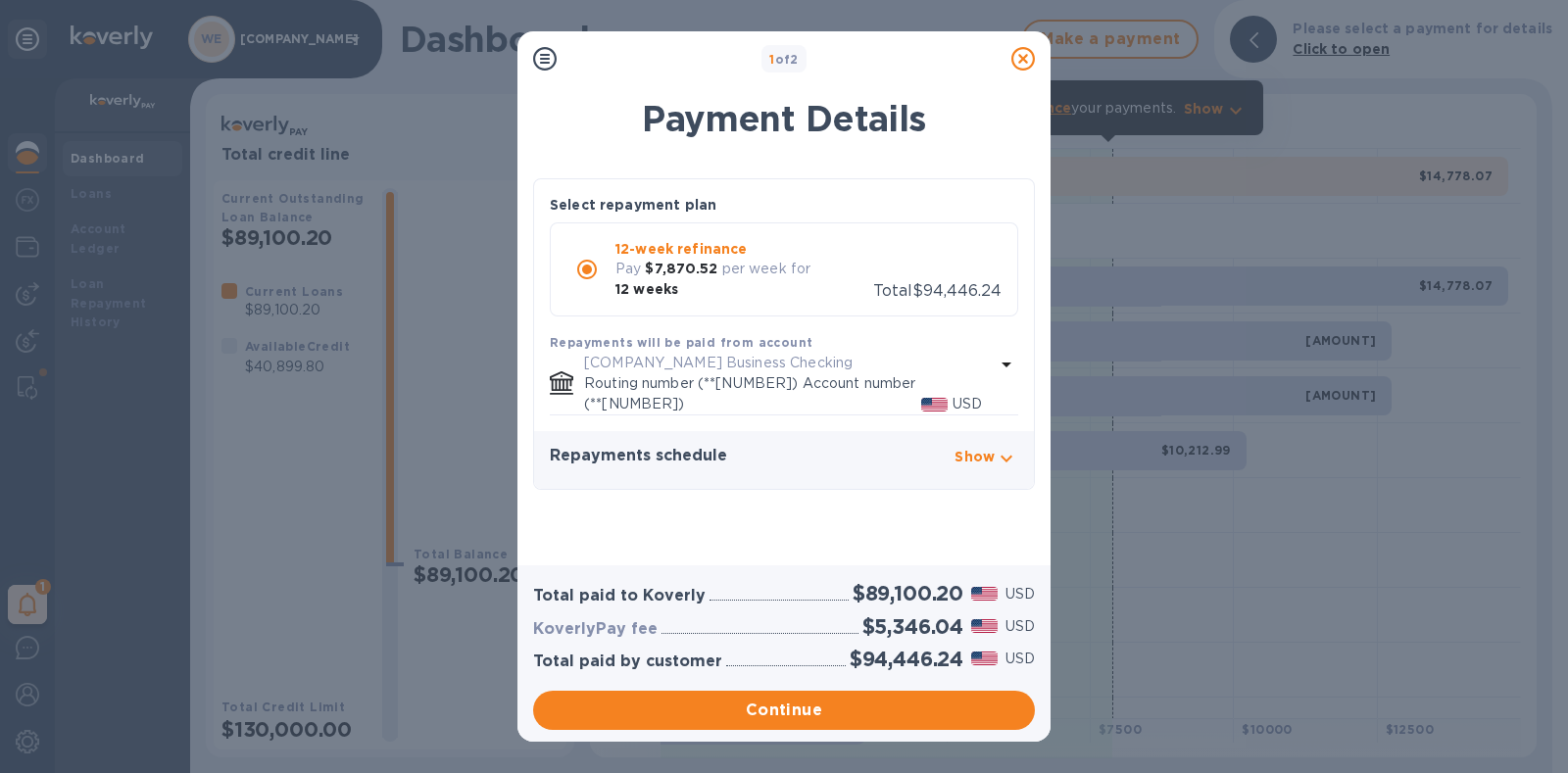 click 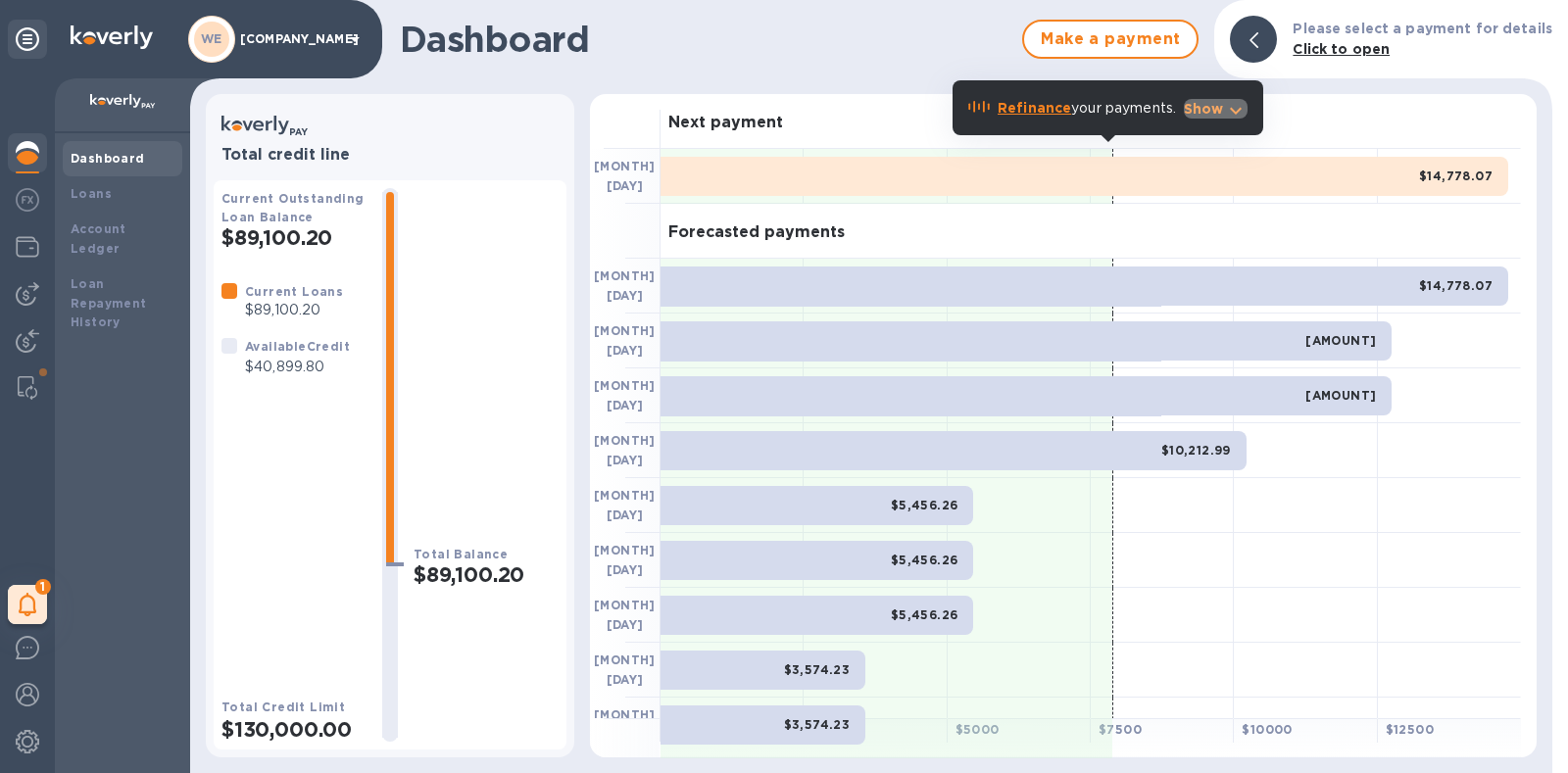 click on "Show" at bounding box center [1203, 109] 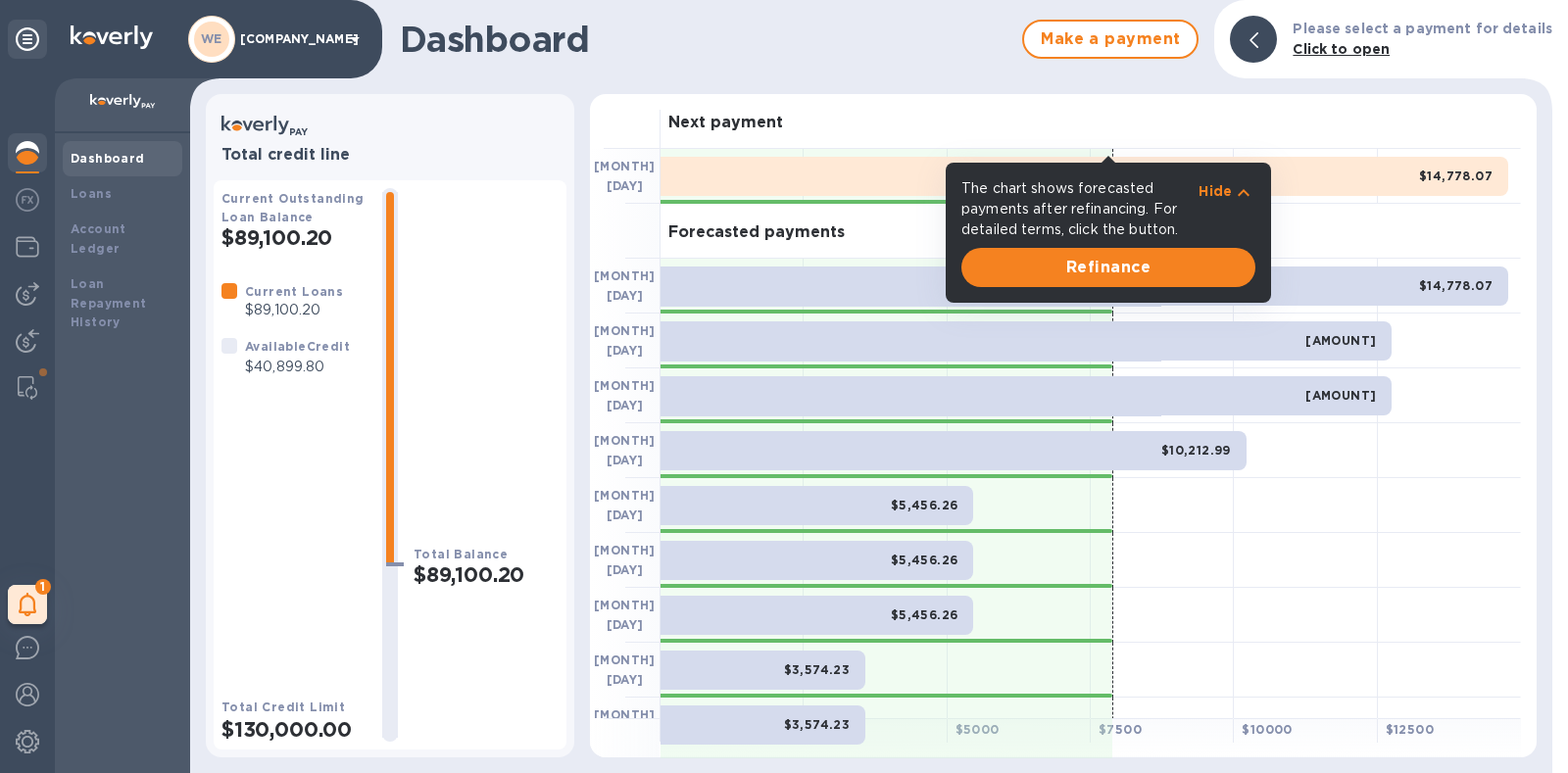 click at bounding box center (1305, 506) 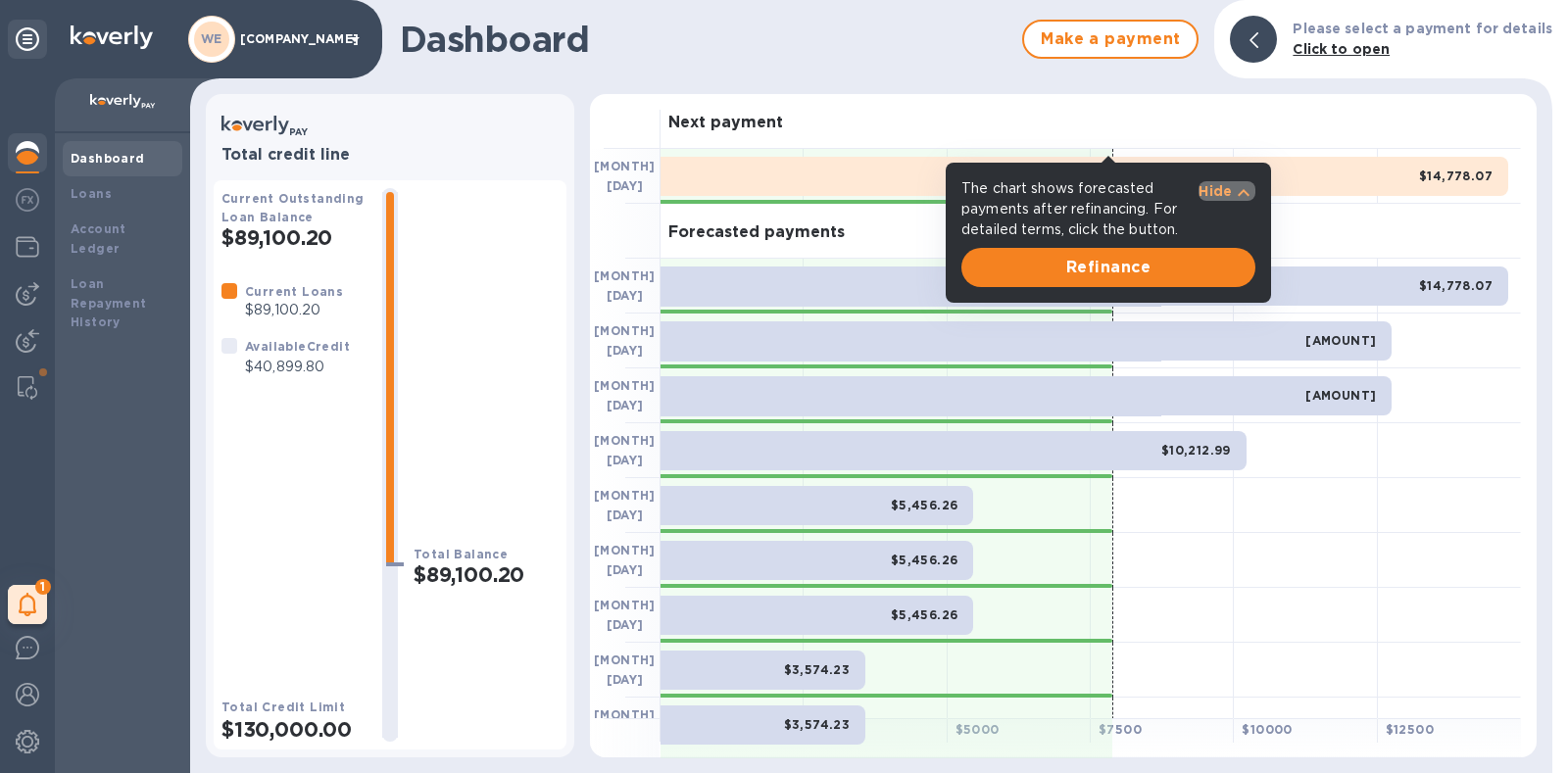 click 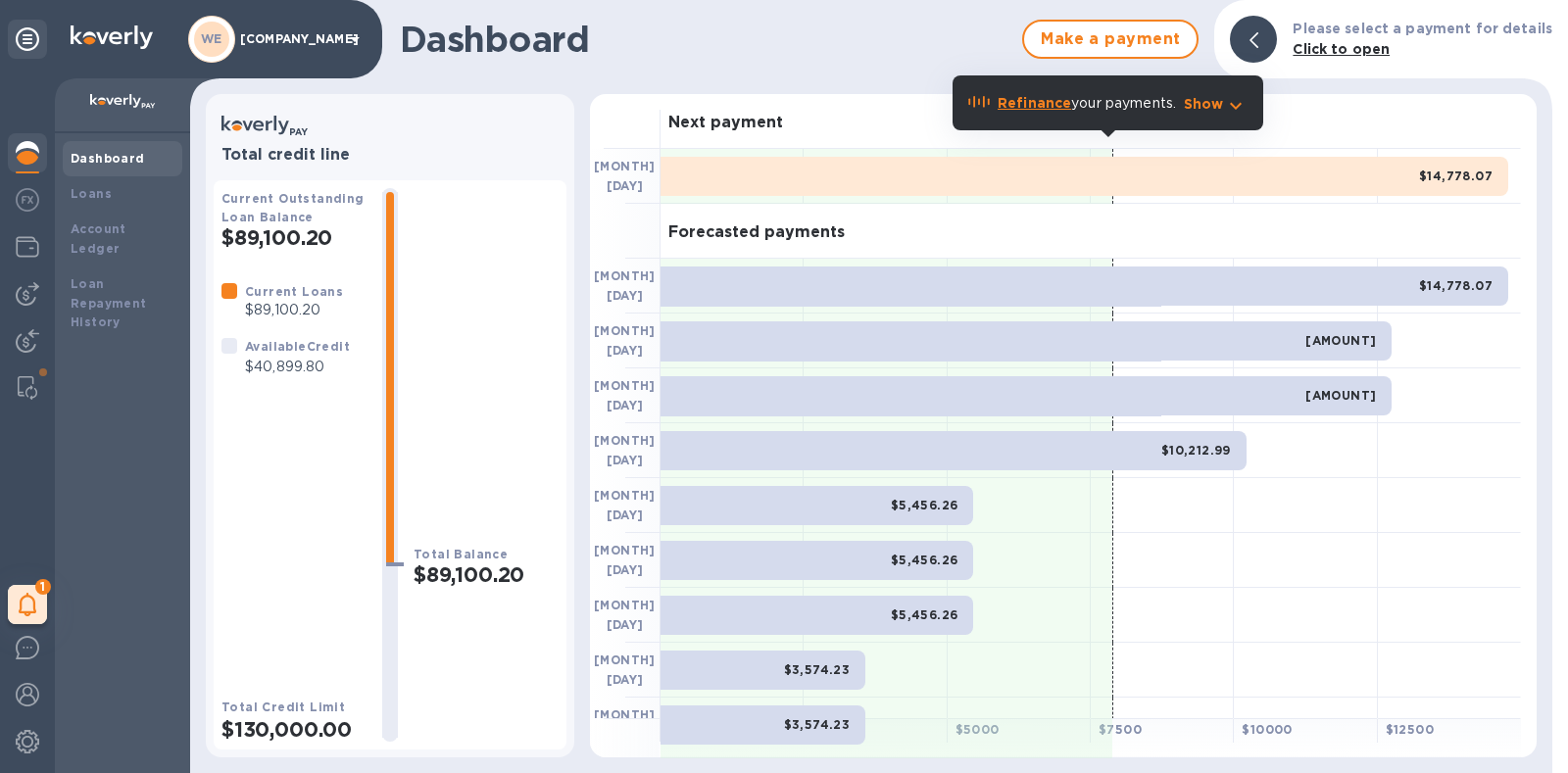 scroll, scrollTop: 0, scrollLeft: 0, axis: both 